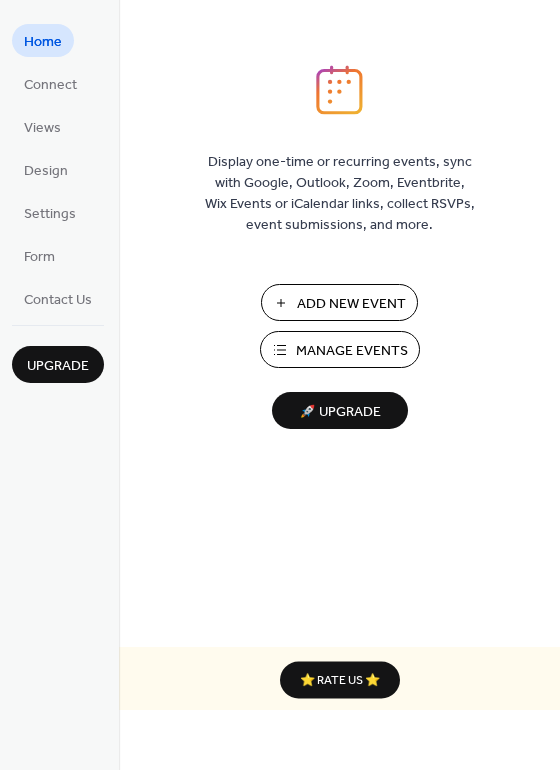 scroll, scrollTop: 0, scrollLeft: 0, axis: both 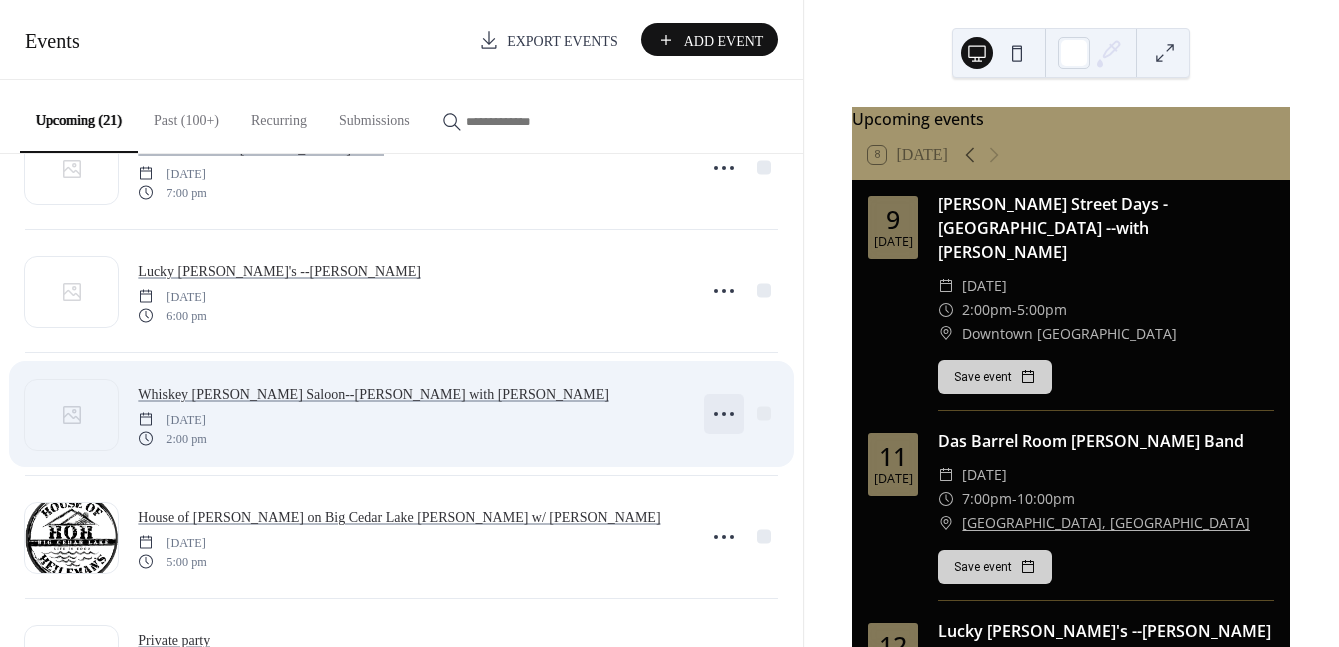 click 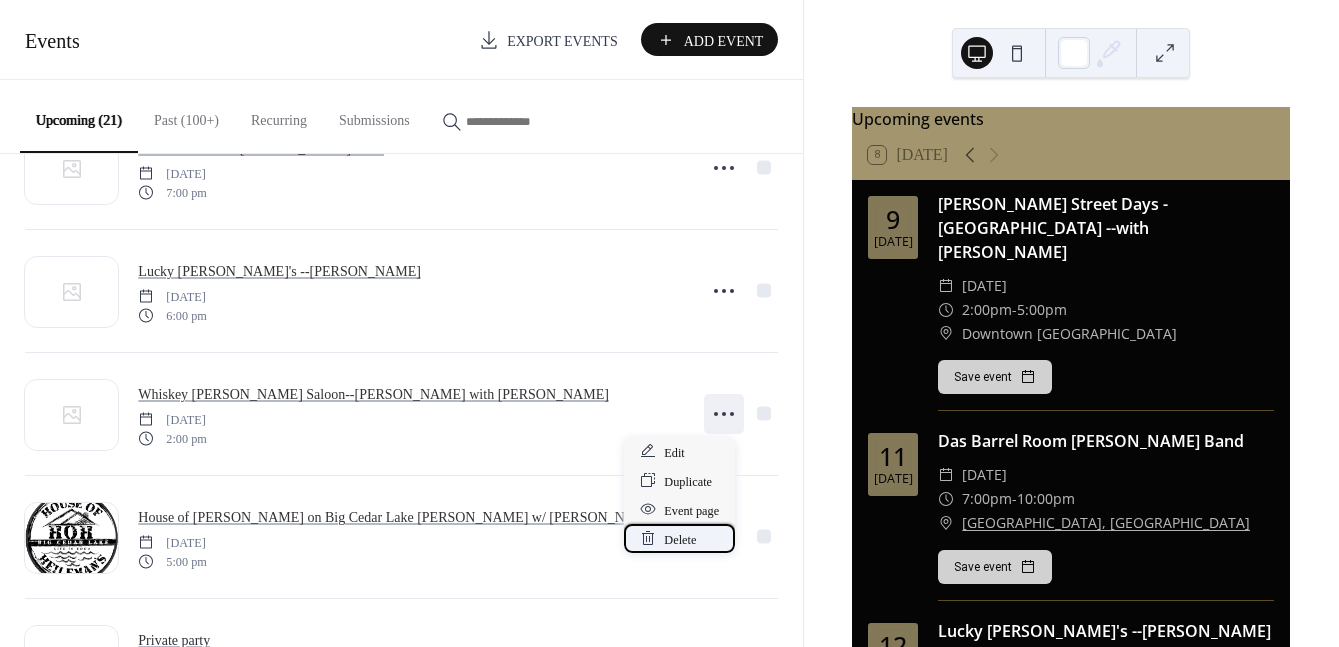 click on "Delete" at bounding box center (680, 539) 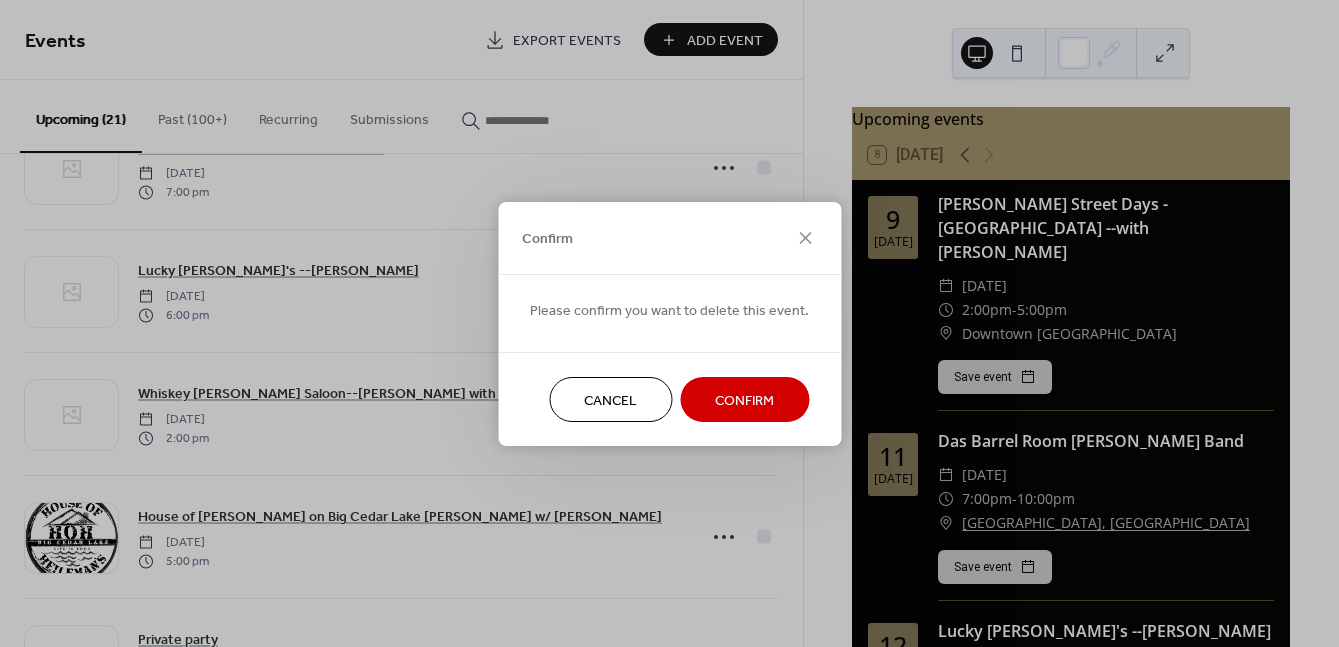 click on "Confirm" at bounding box center (744, 400) 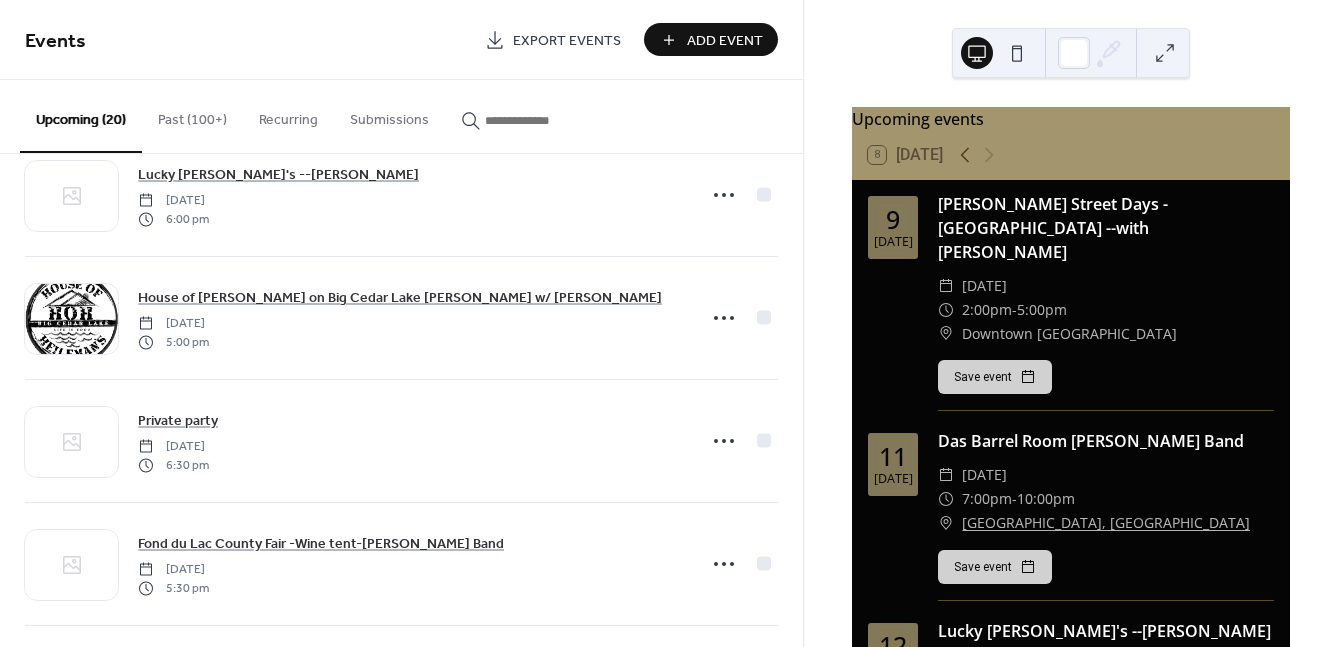 scroll, scrollTop: 300, scrollLeft: 0, axis: vertical 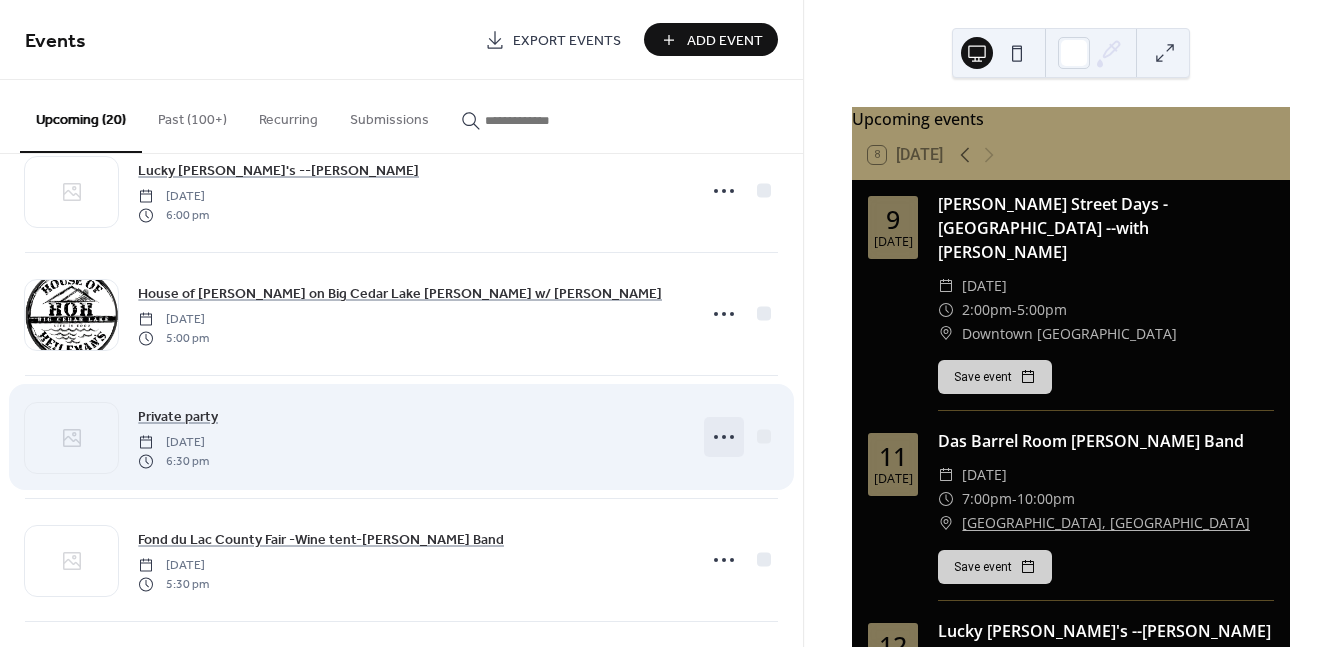 click 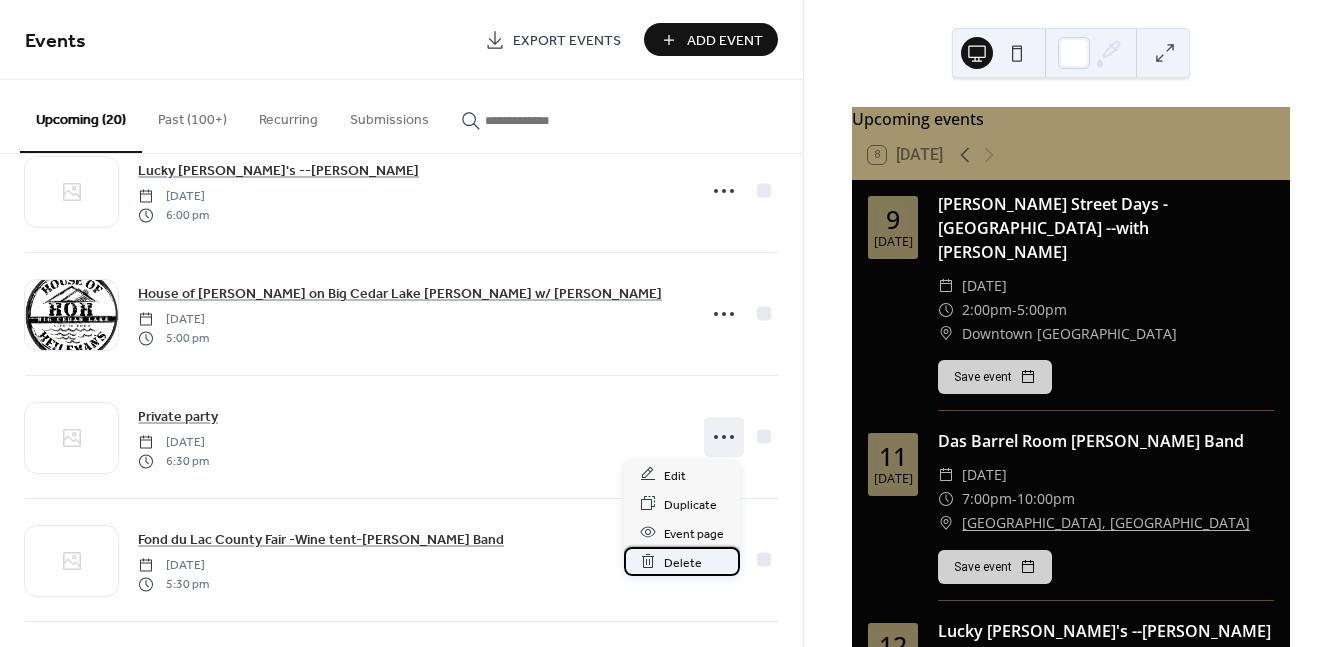 click on "Delete" at bounding box center (683, 562) 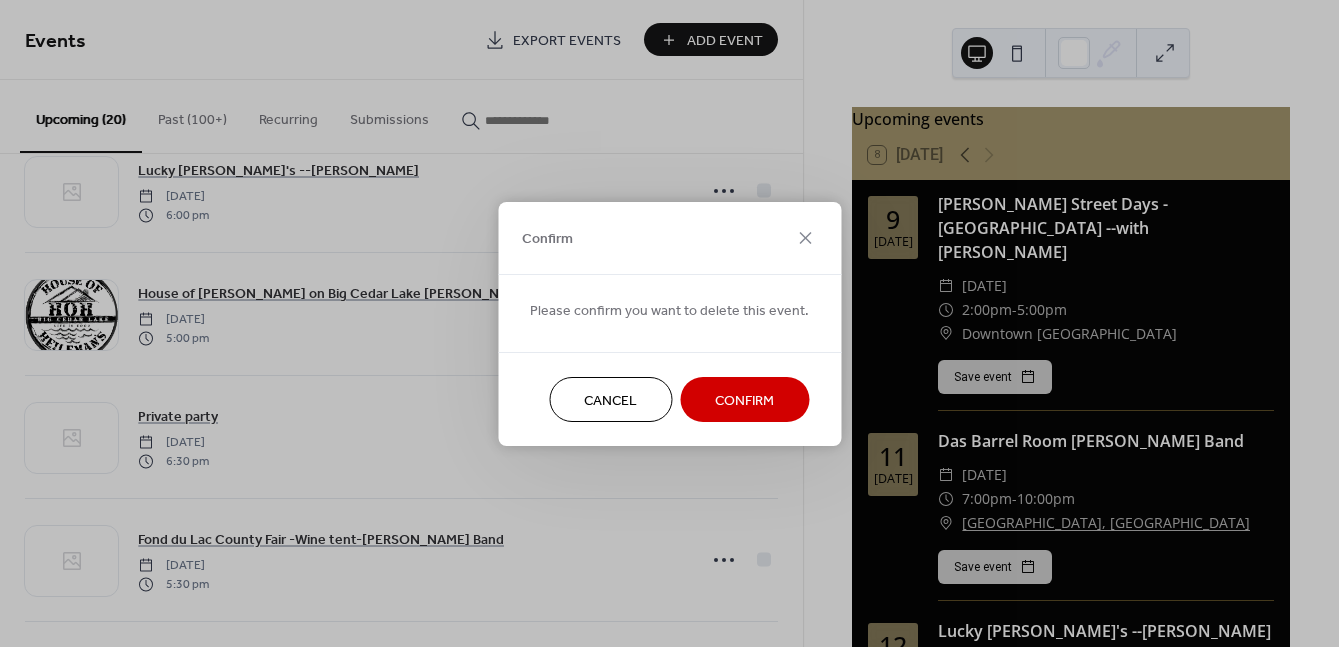 click on "Confirm" at bounding box center [744, 400] 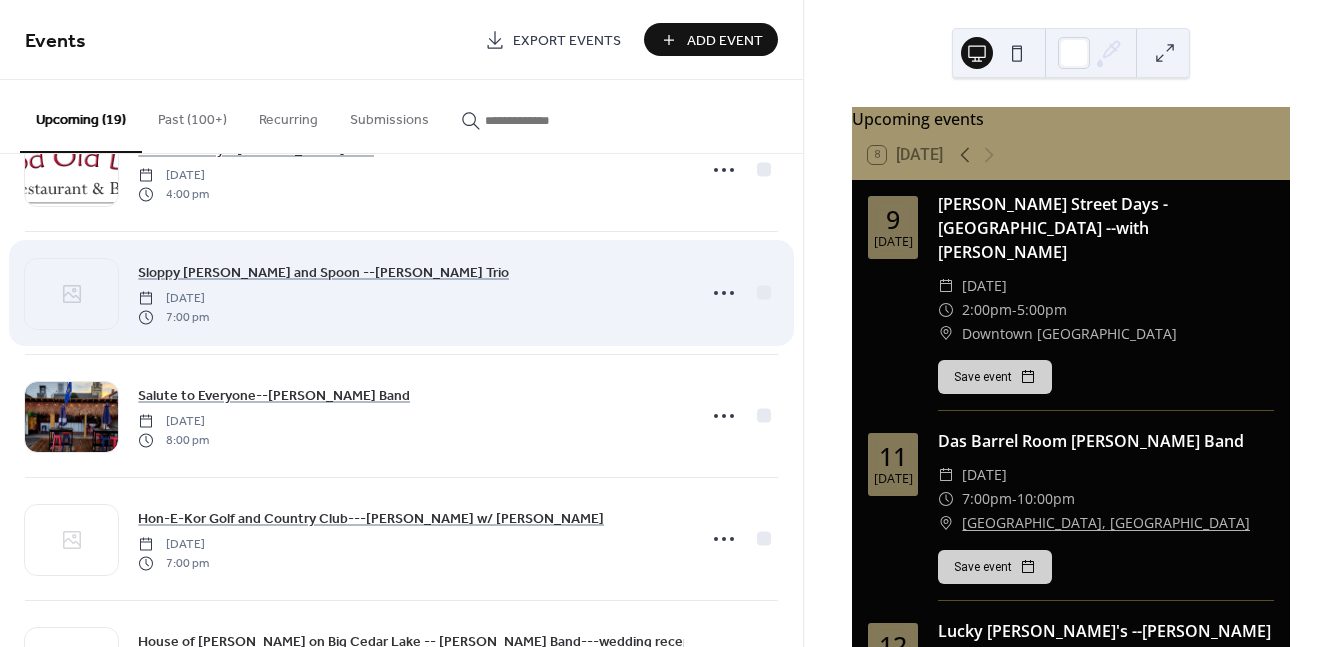 scroll, scrollTop: 700, scrollLeft: 0, axis: vertical 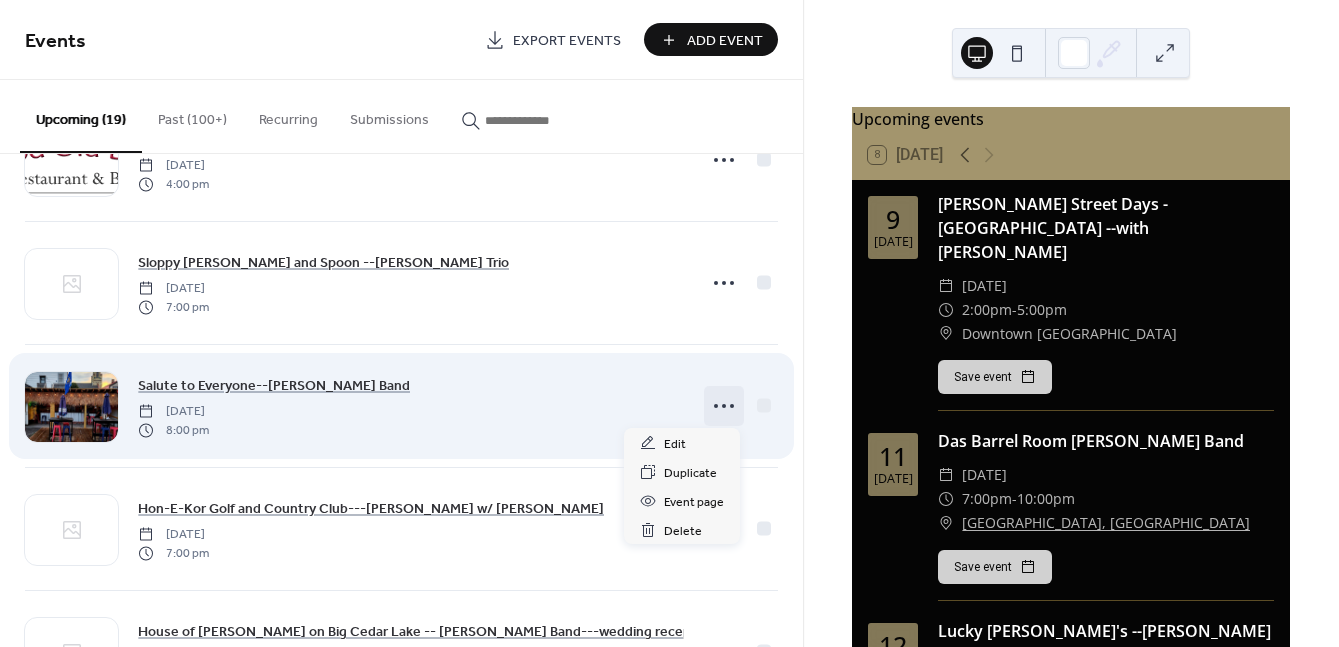 click 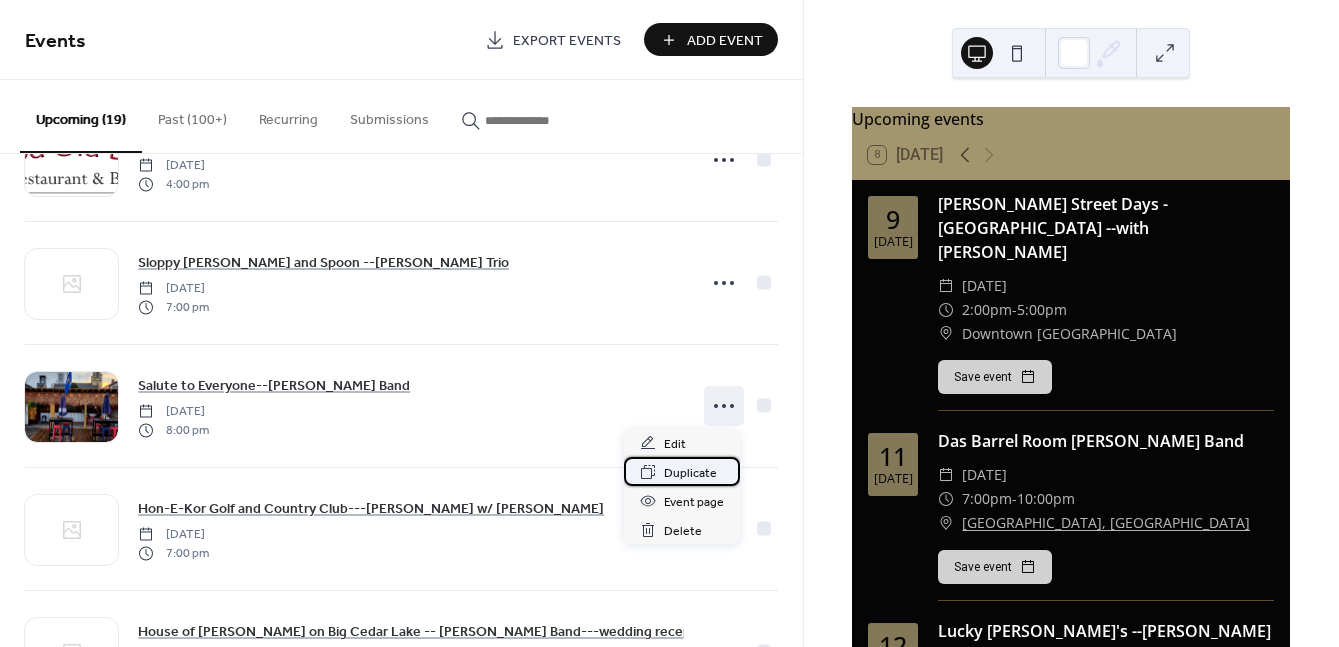 click on "Duplicate" at bounding box center [690, 473] 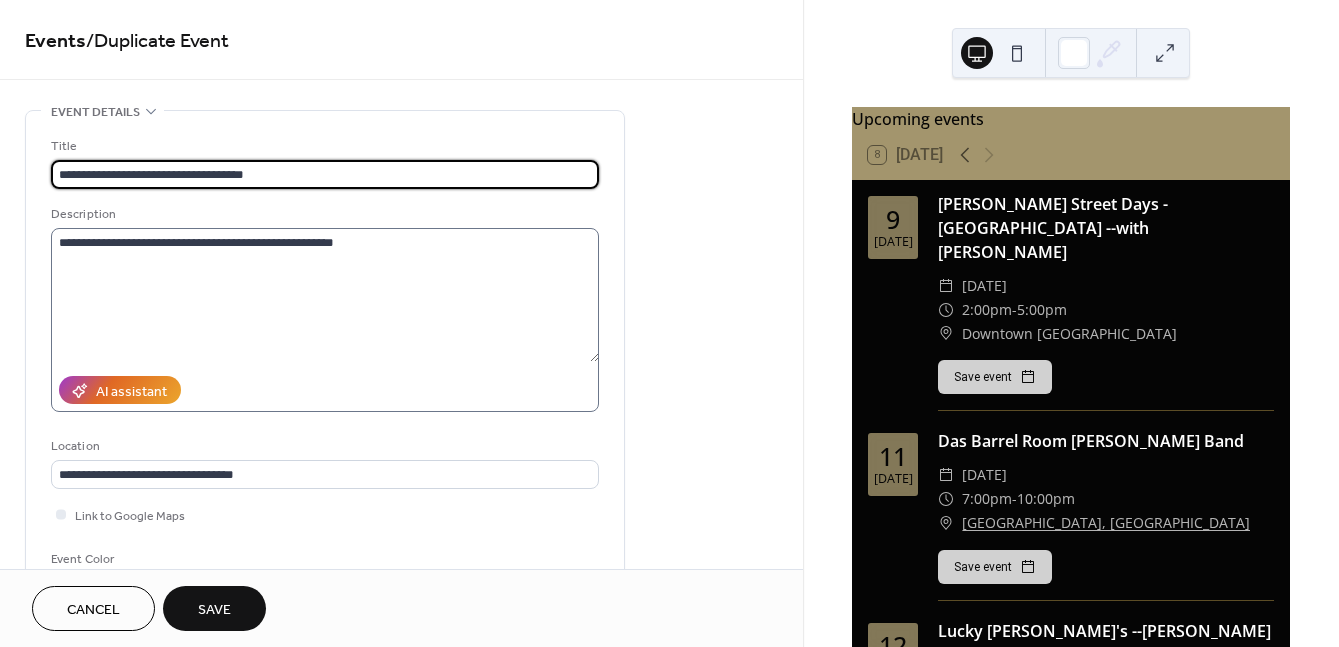 type on "**********" 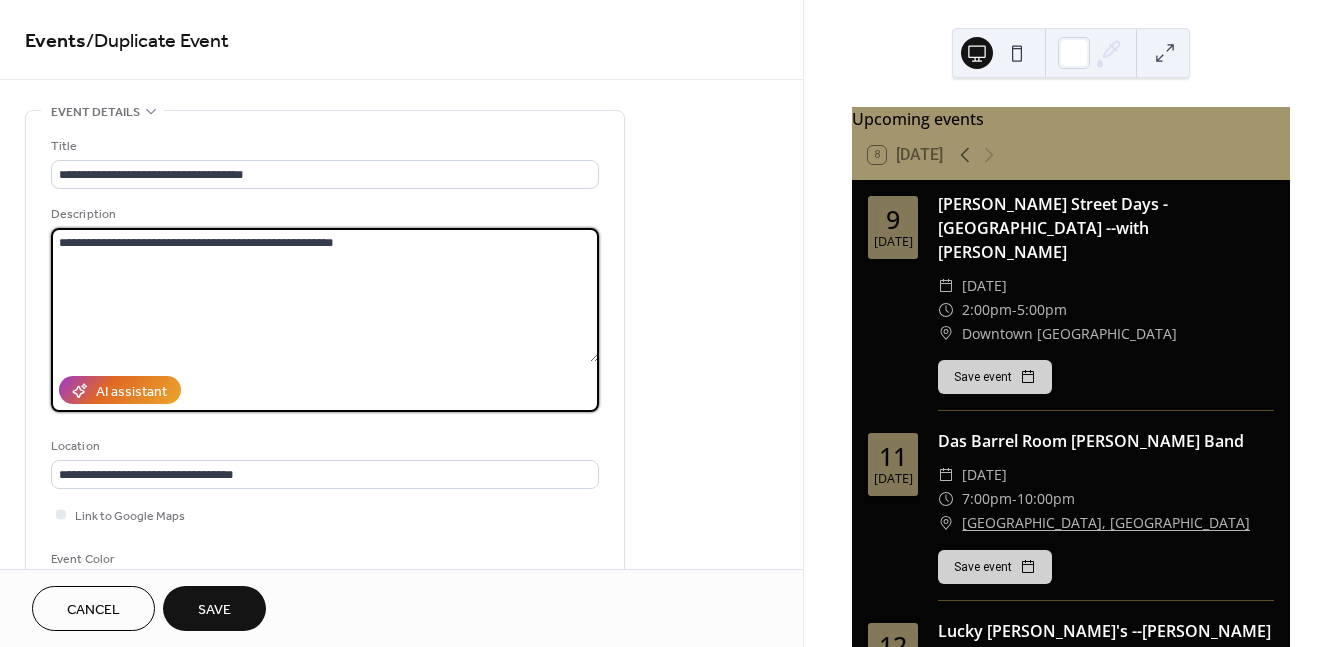 click on "**********" at bounding box center [325, 295] 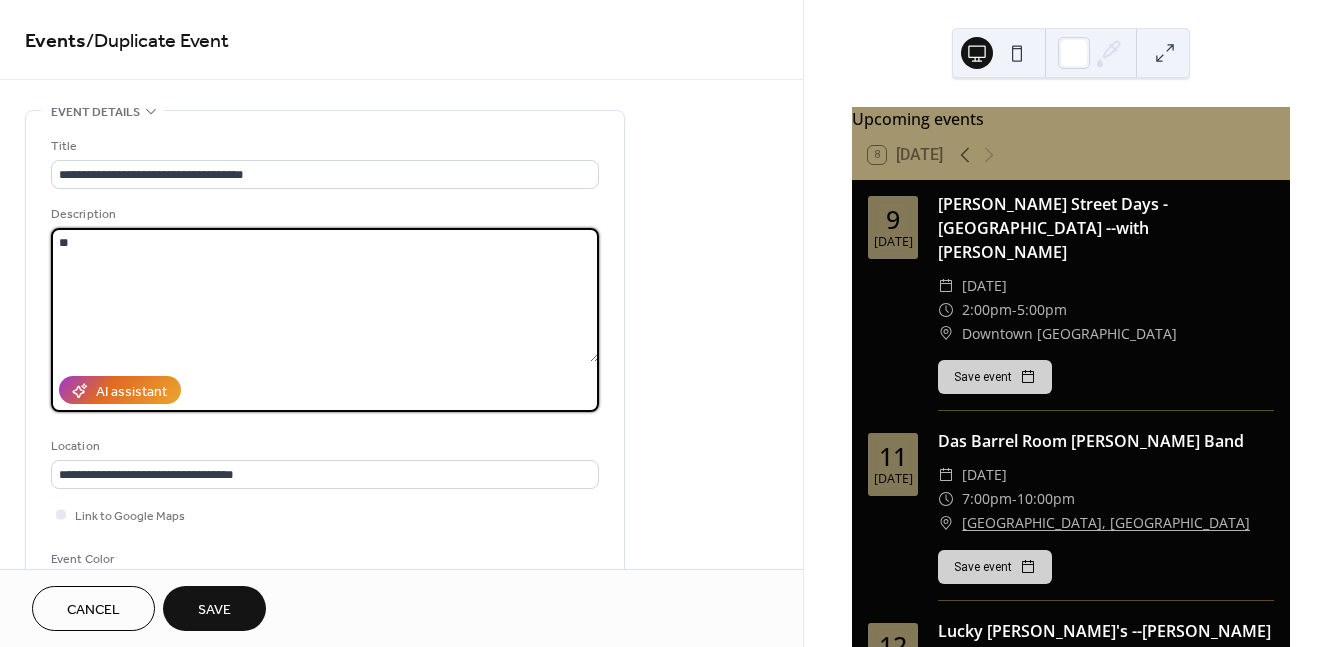 type on "*" 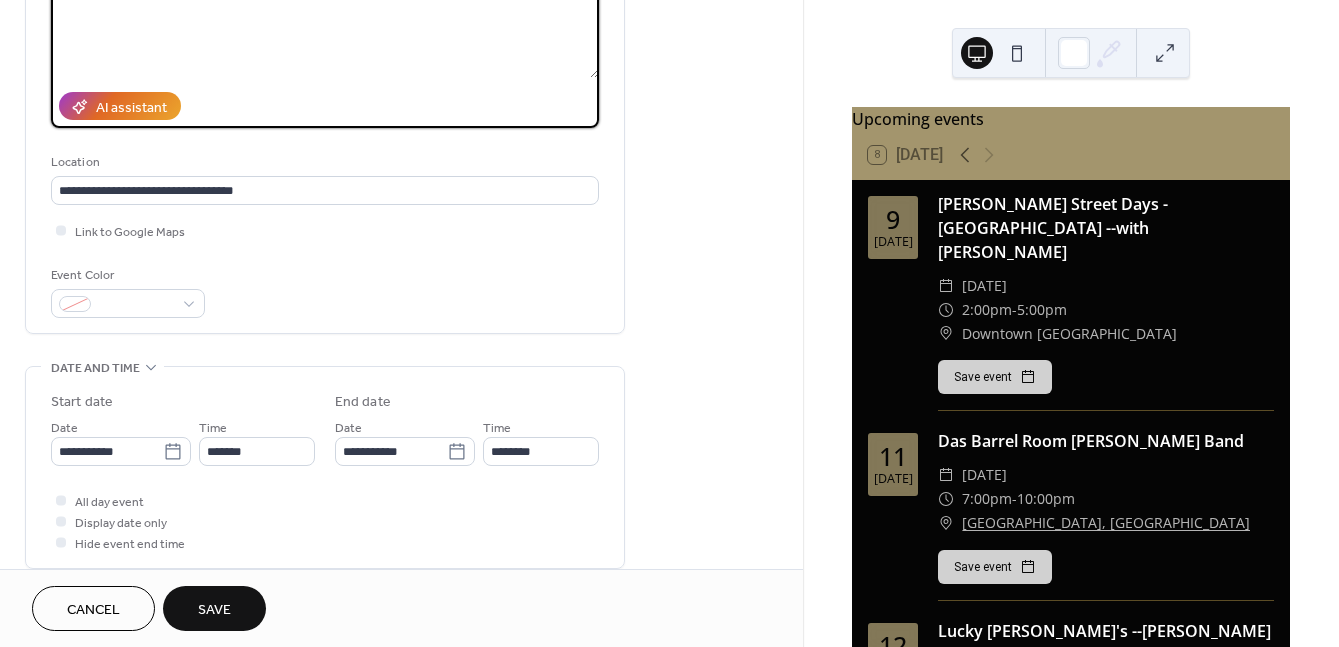scroll, scrollTop: 300, scrollLeft: 0, axis: vertical 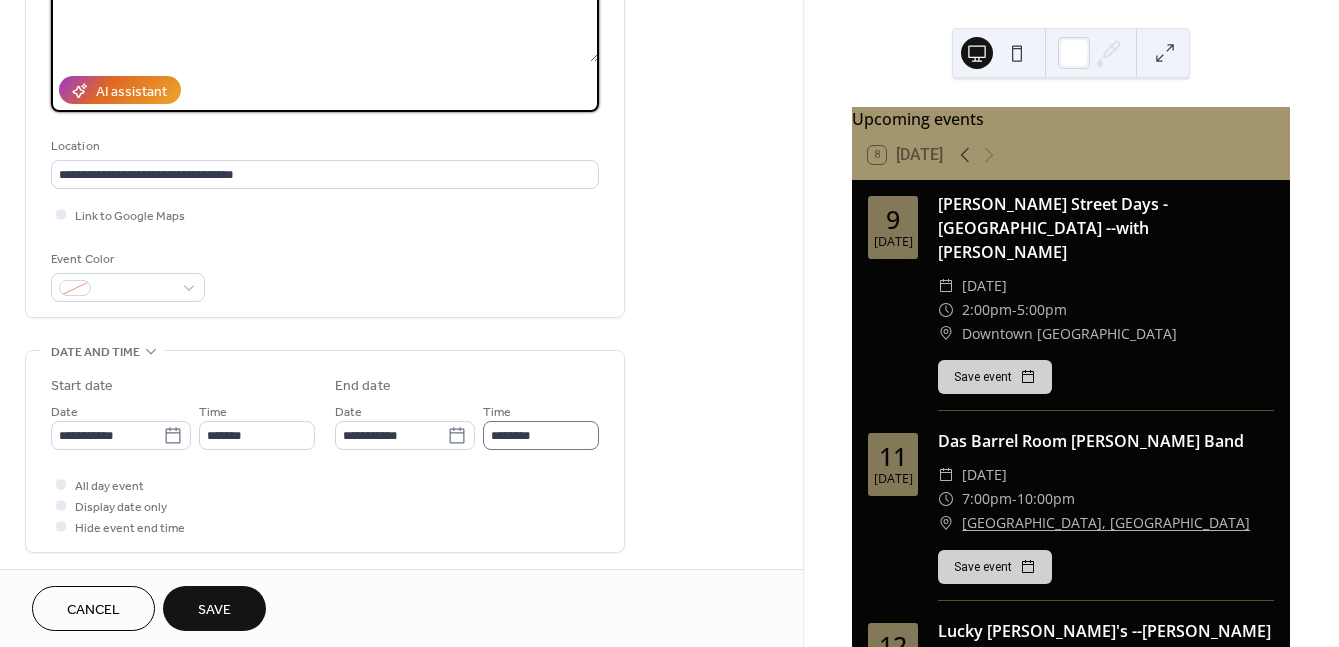 type on "*********" 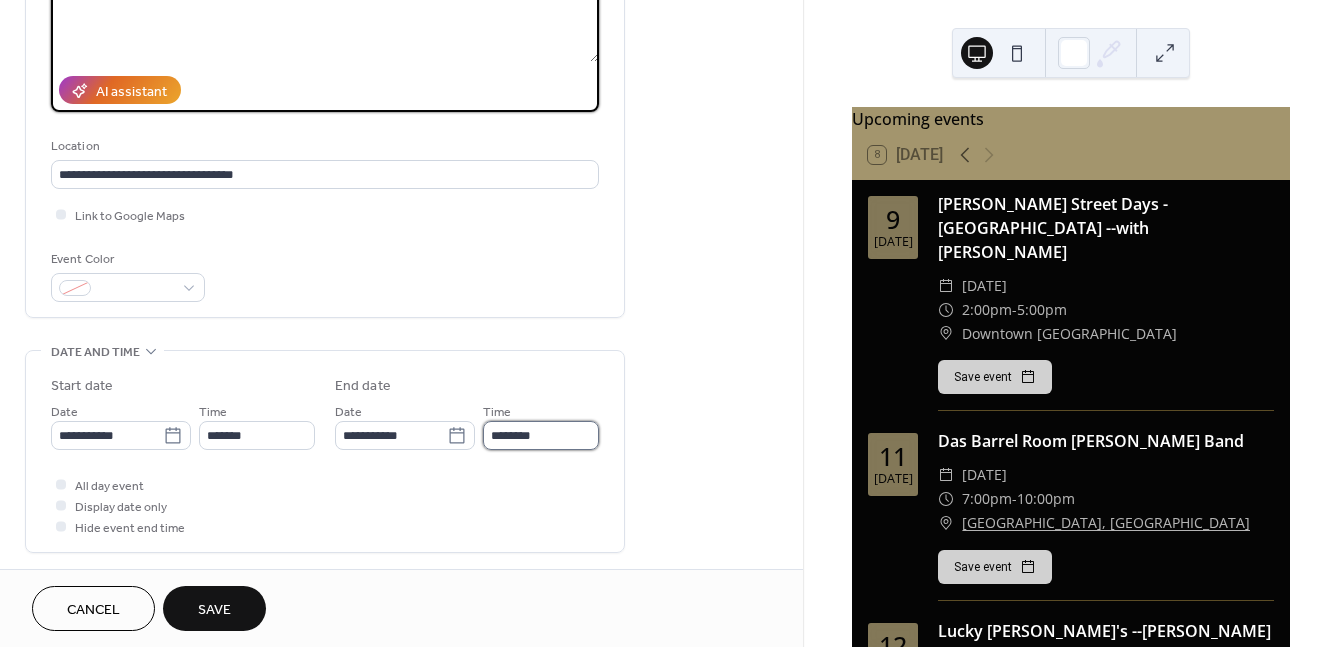 click on "********" at bounding box center [541, 435] 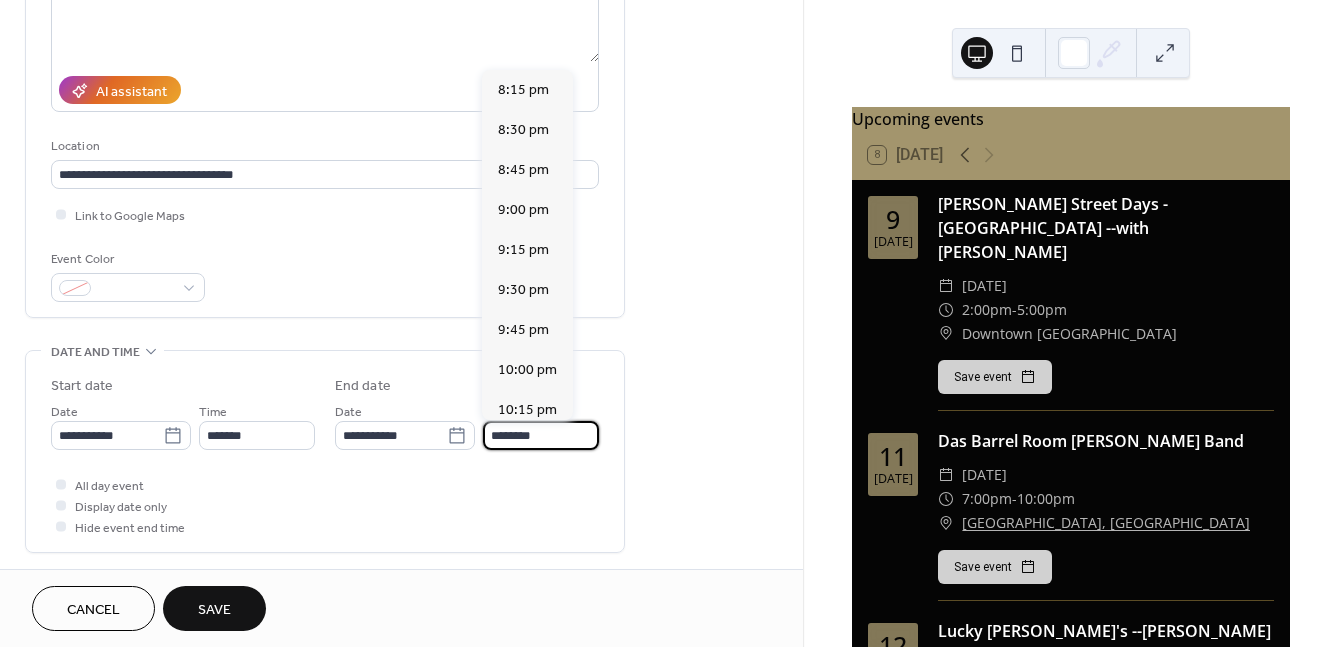 scroll, scrollTop: 252, scrollLeft: 0, axis: vertical 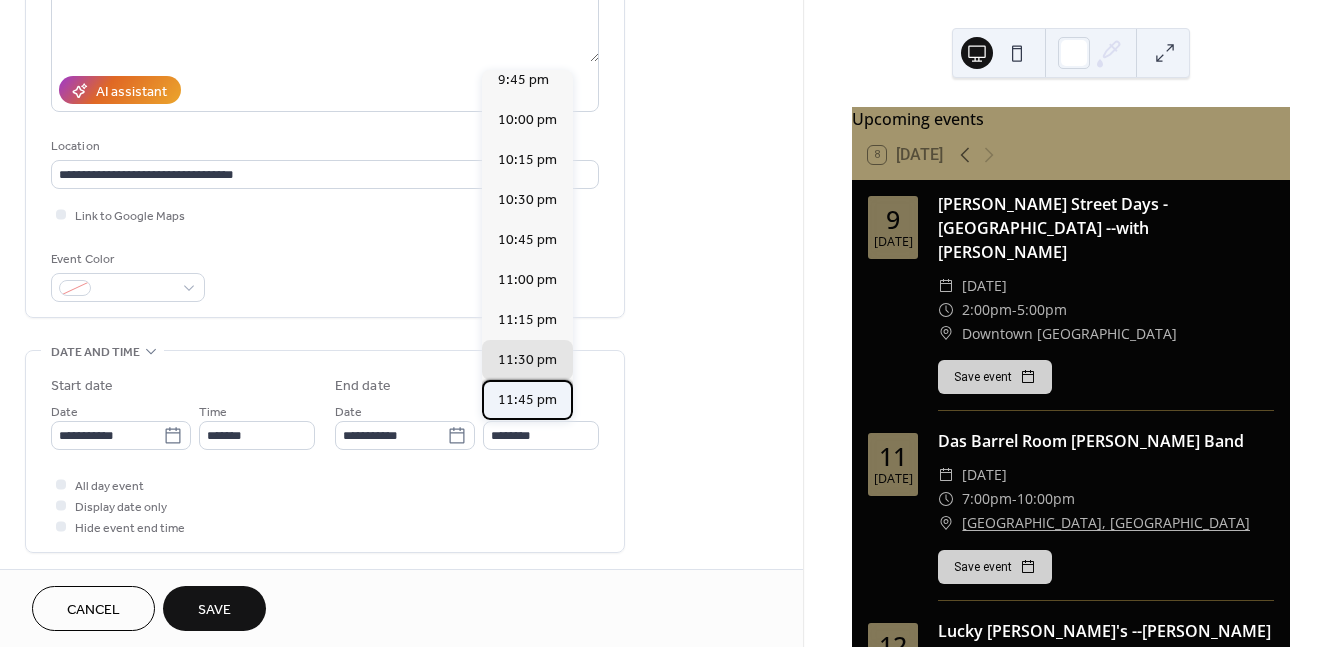 click on "11:45 pm" at bounding box center (527, 400) 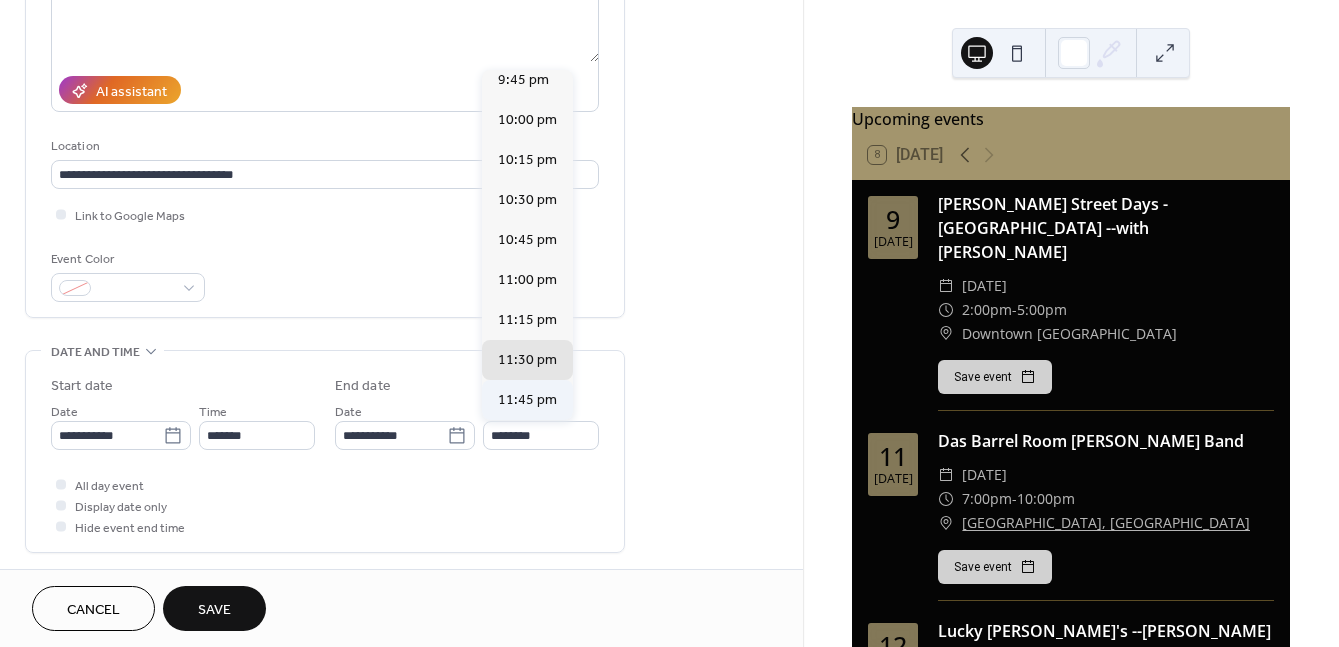 type on "********" 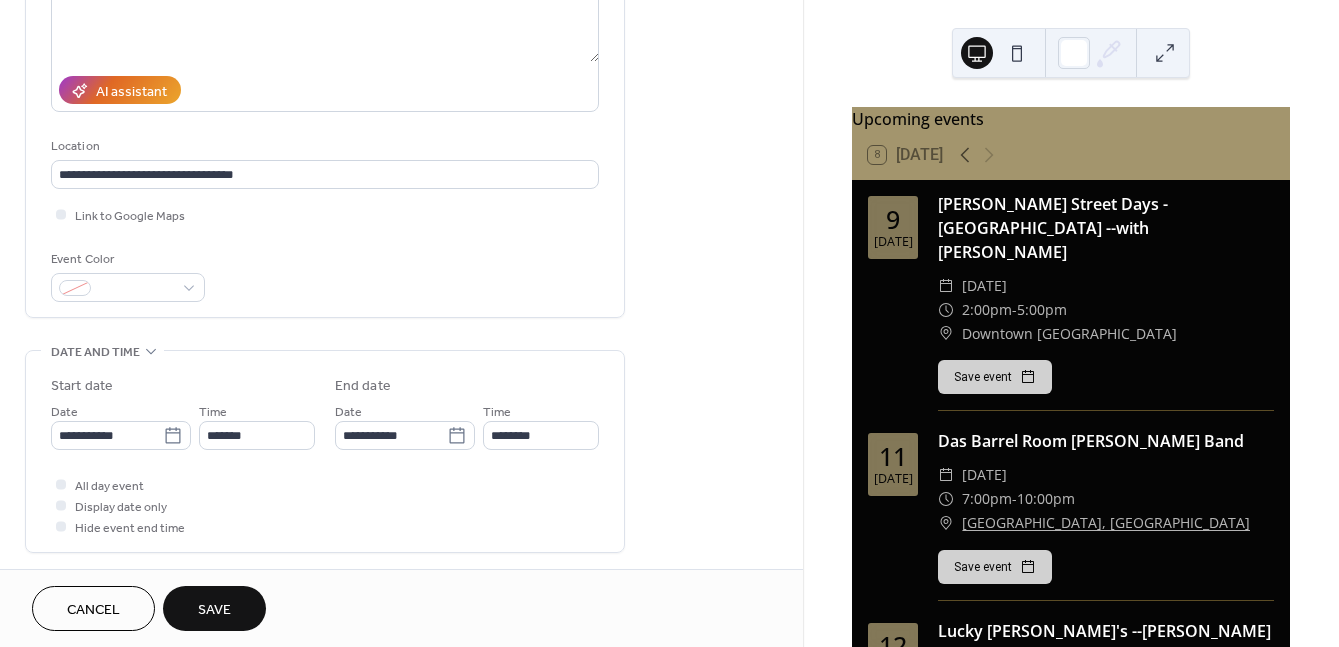 click on "Save" at bounding box center (214, 608) 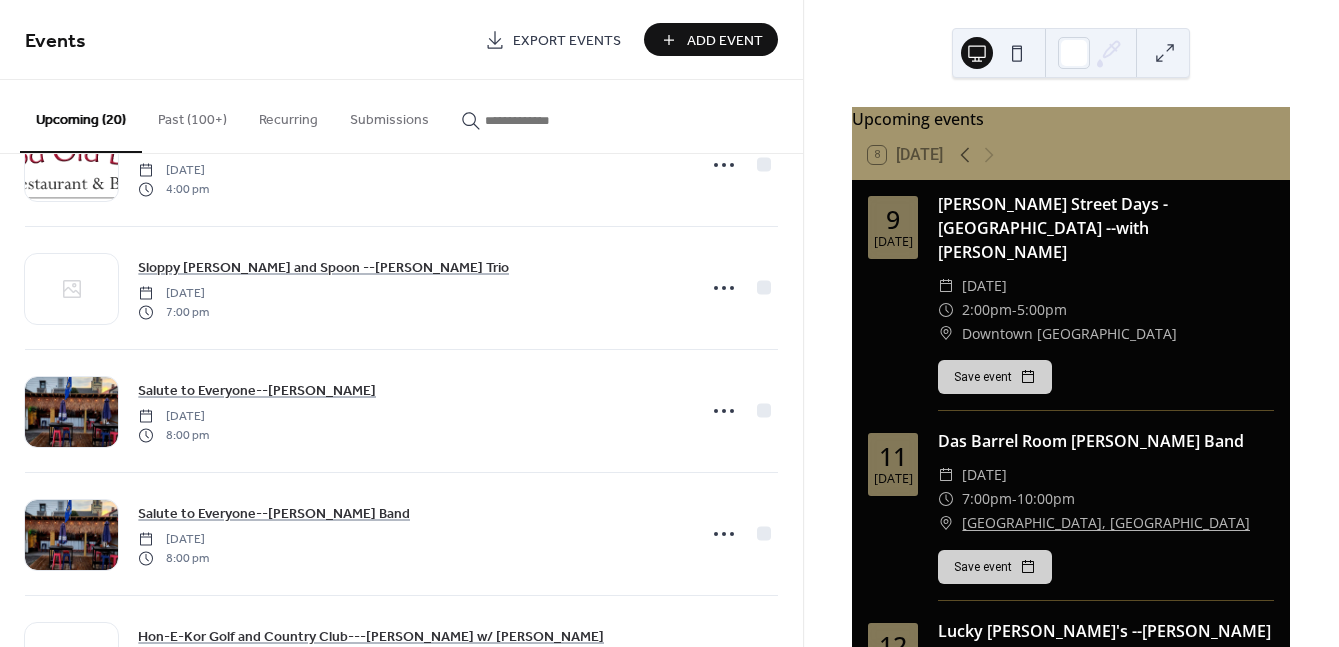 scroll, scrollTop: 700, scrollLeft: 0, axis: vertical 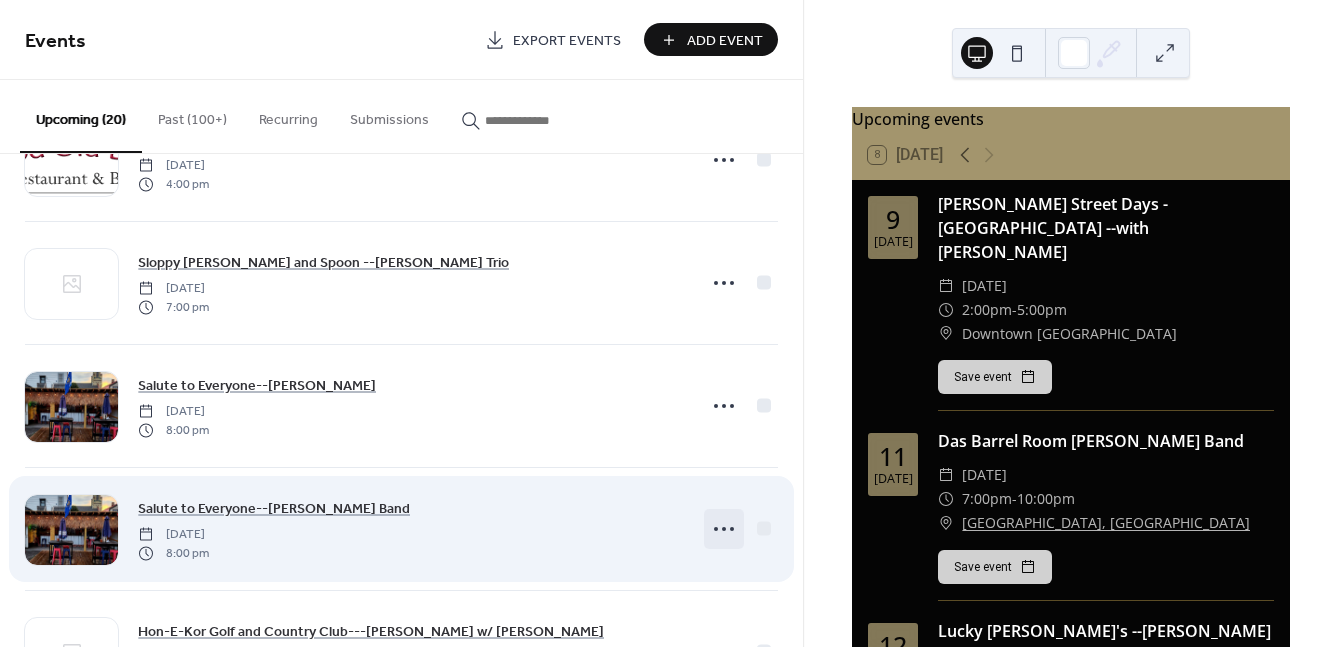 click 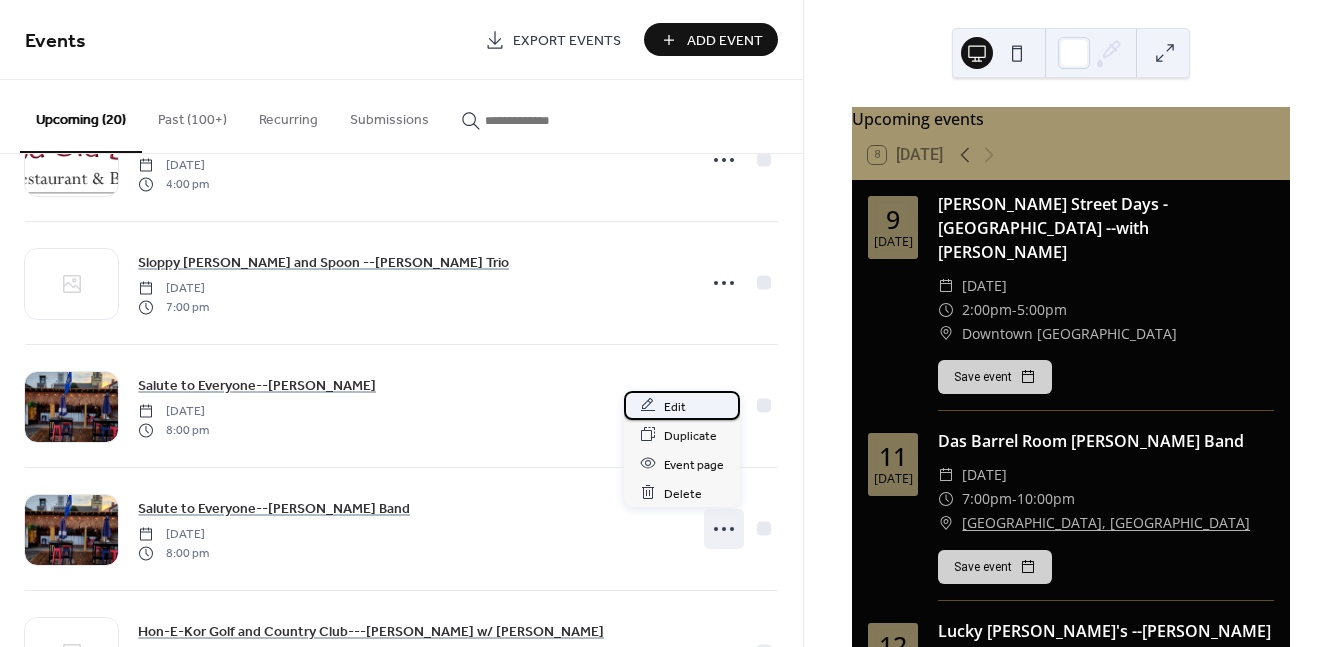 click on "Edit" at bounding box center (675, 406) 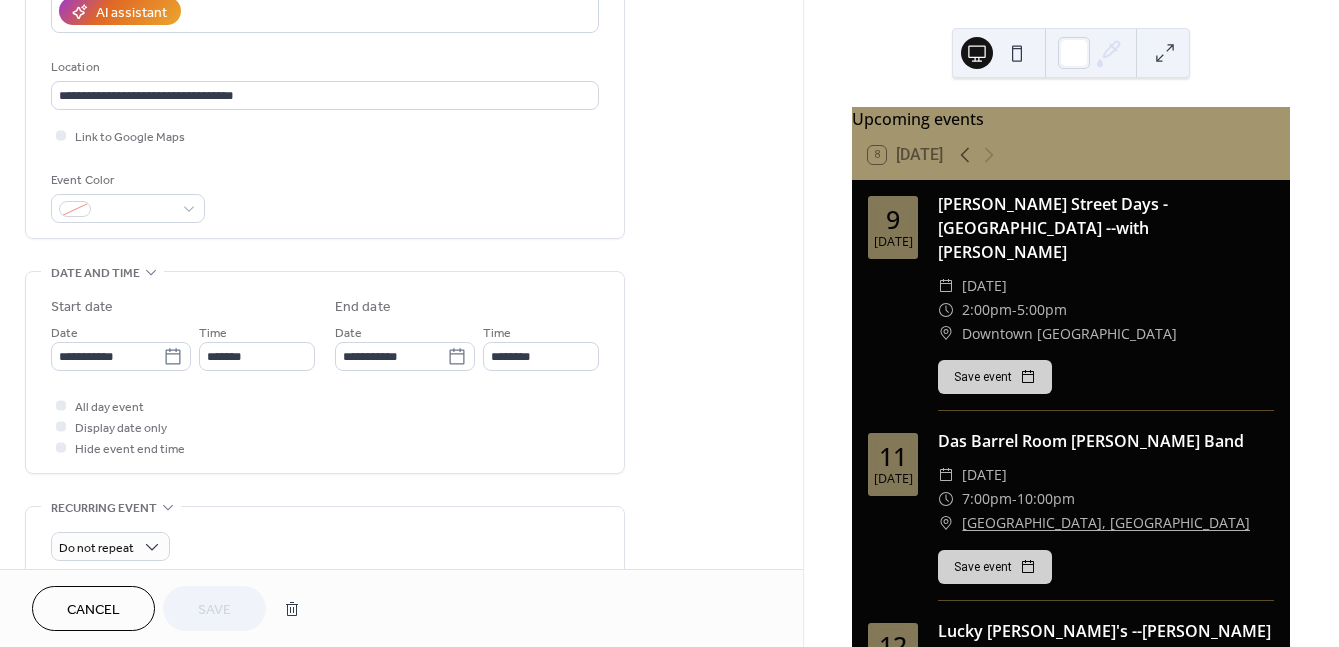 scroll, scrollTop: 400, scrollLeft: 0, axis: vertical 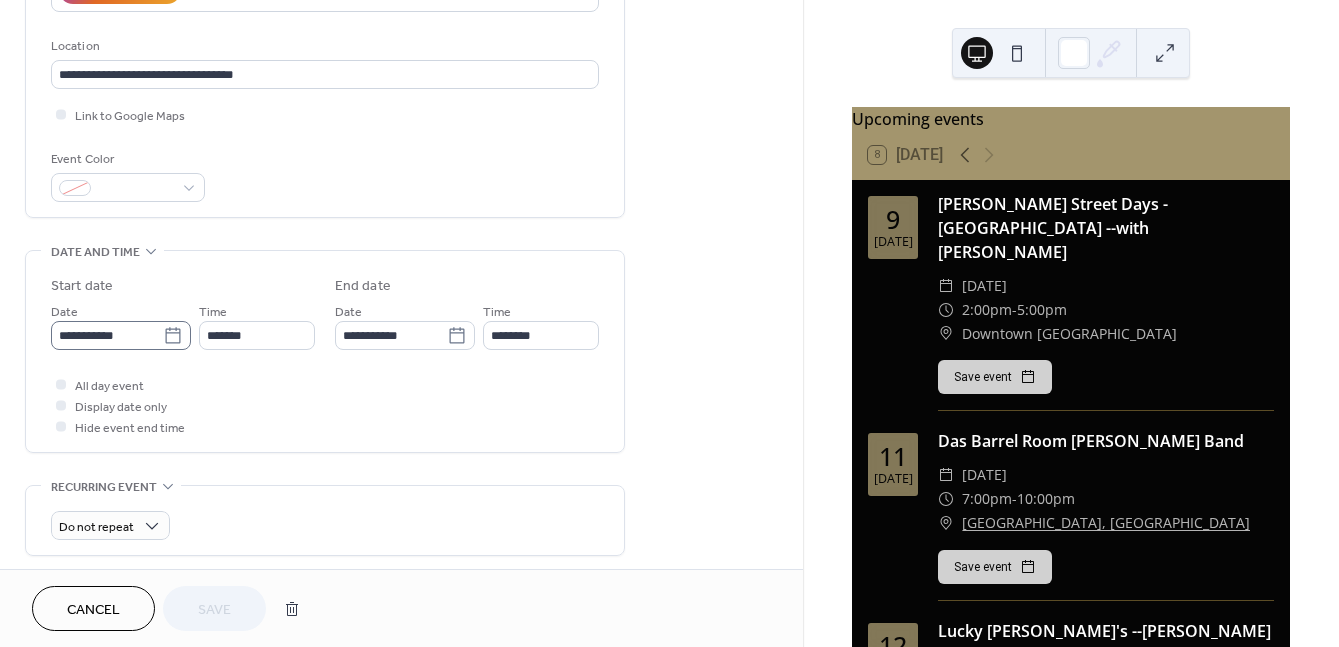 click 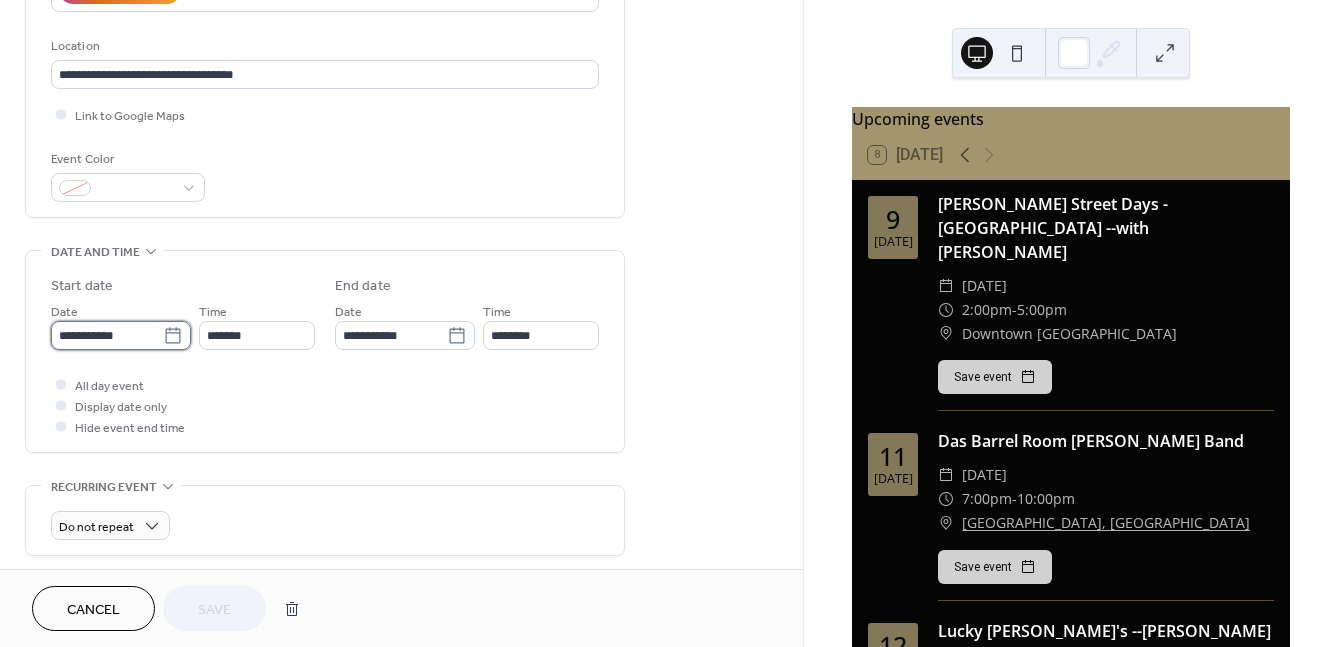 click on "**********" at bounding box center (107, 335) 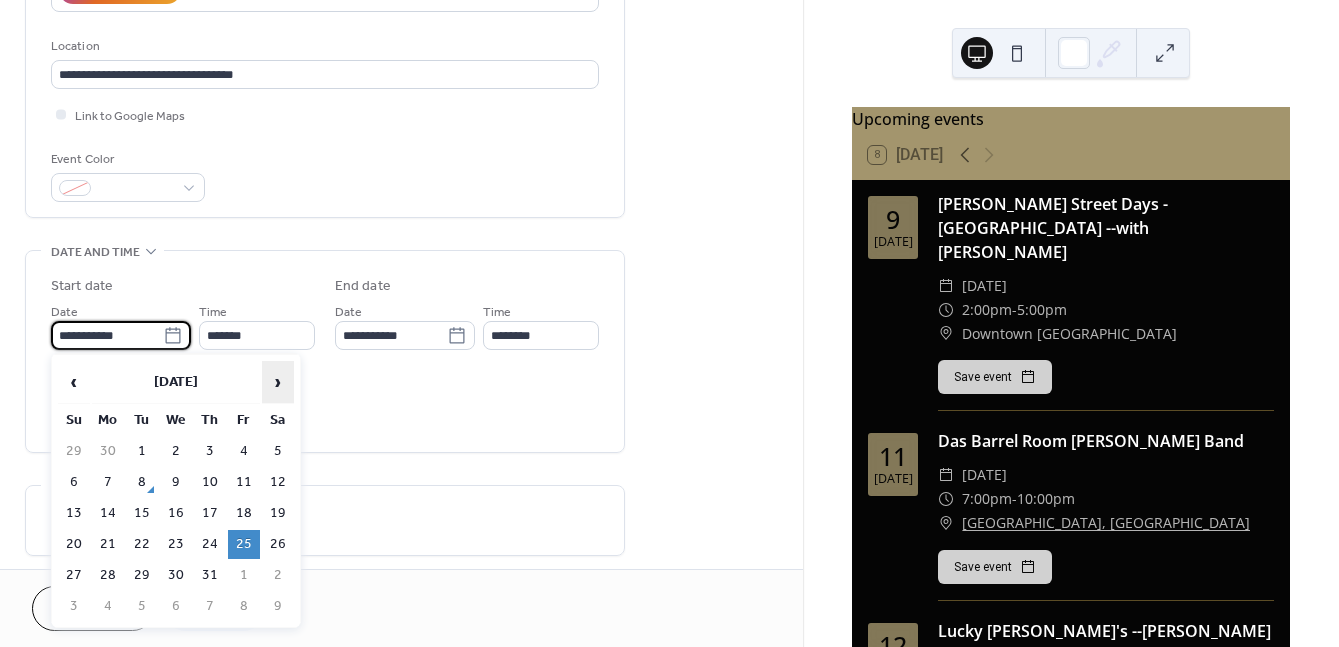 click on "›" at bounding box center (278, 382) 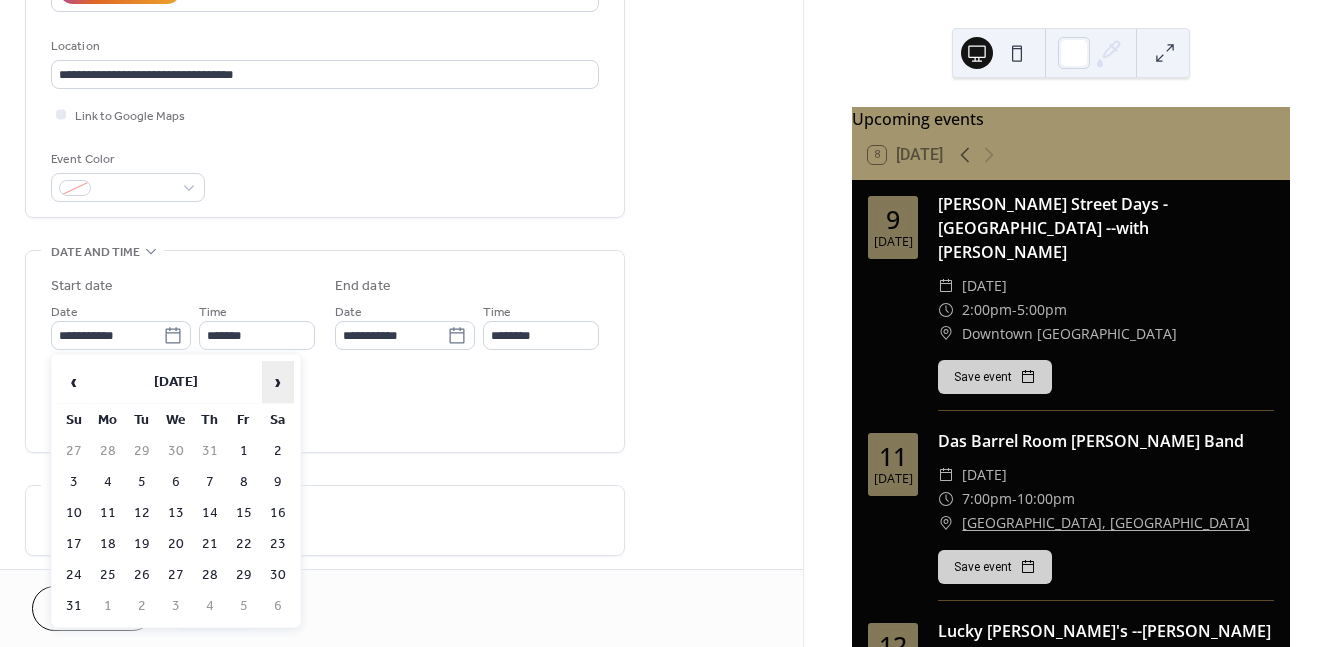 click on "›" at bounding box center [278, 382] 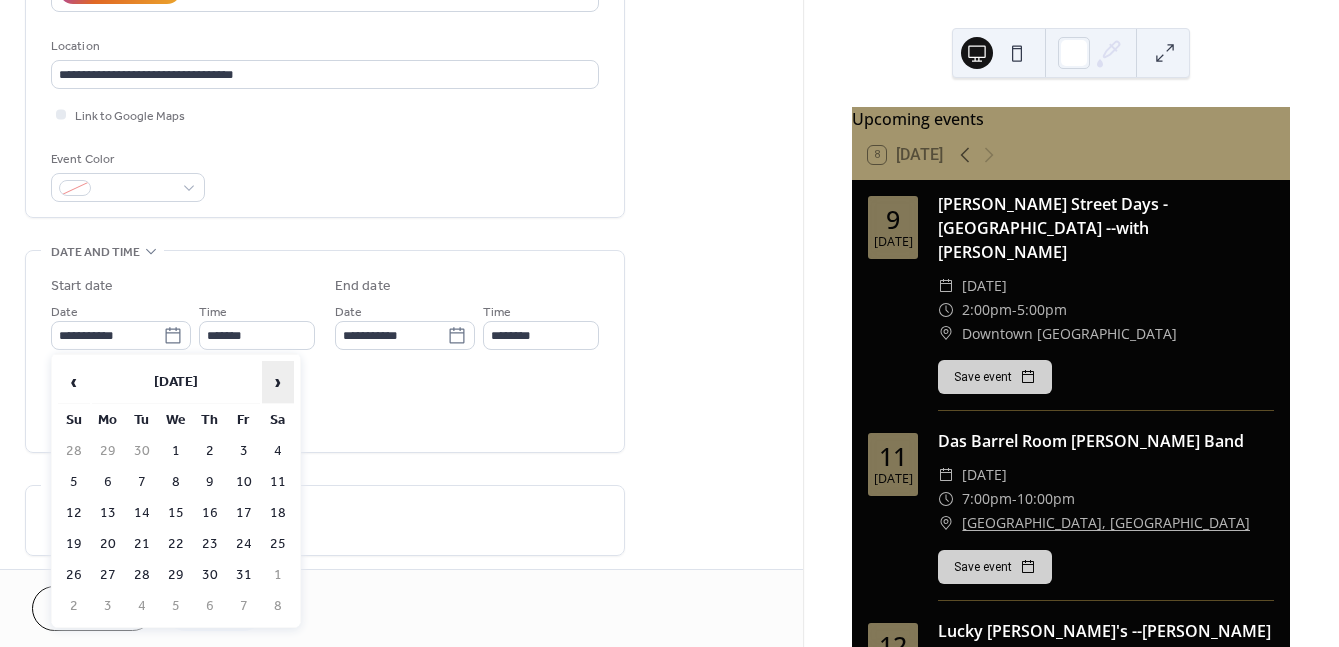 click on "›" at bounding box center [278, 382] 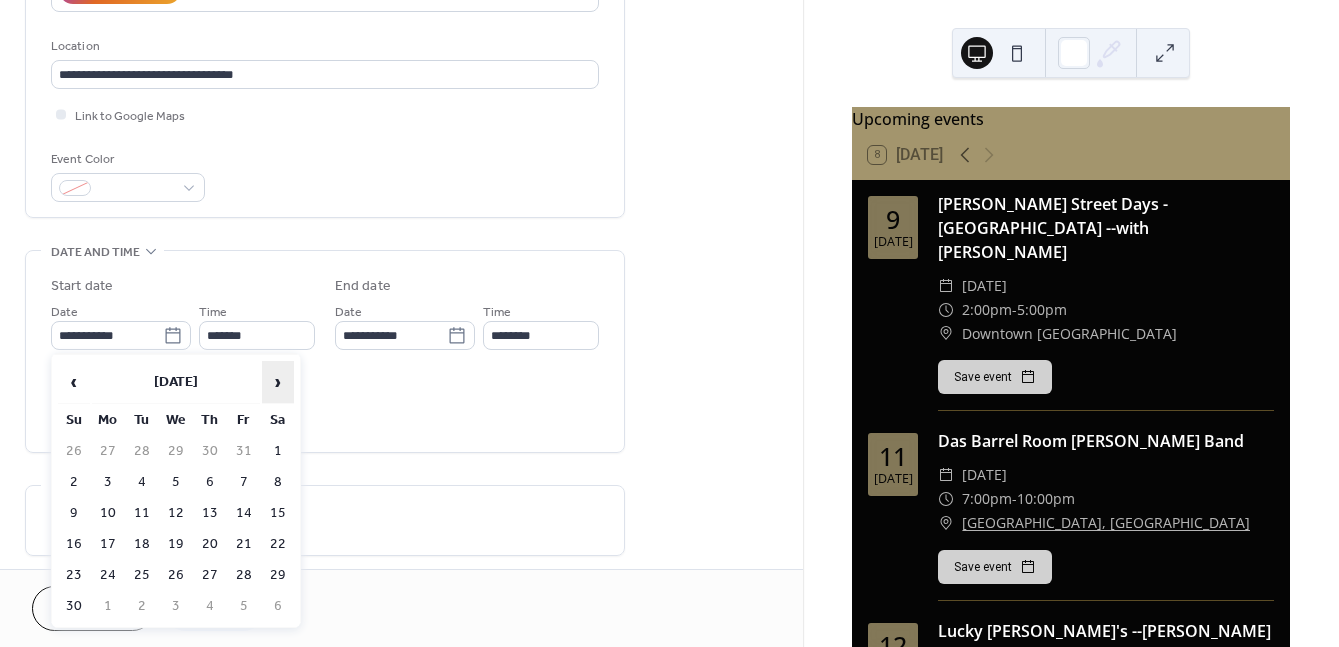 click on "›" at bounding box center (278, 382) 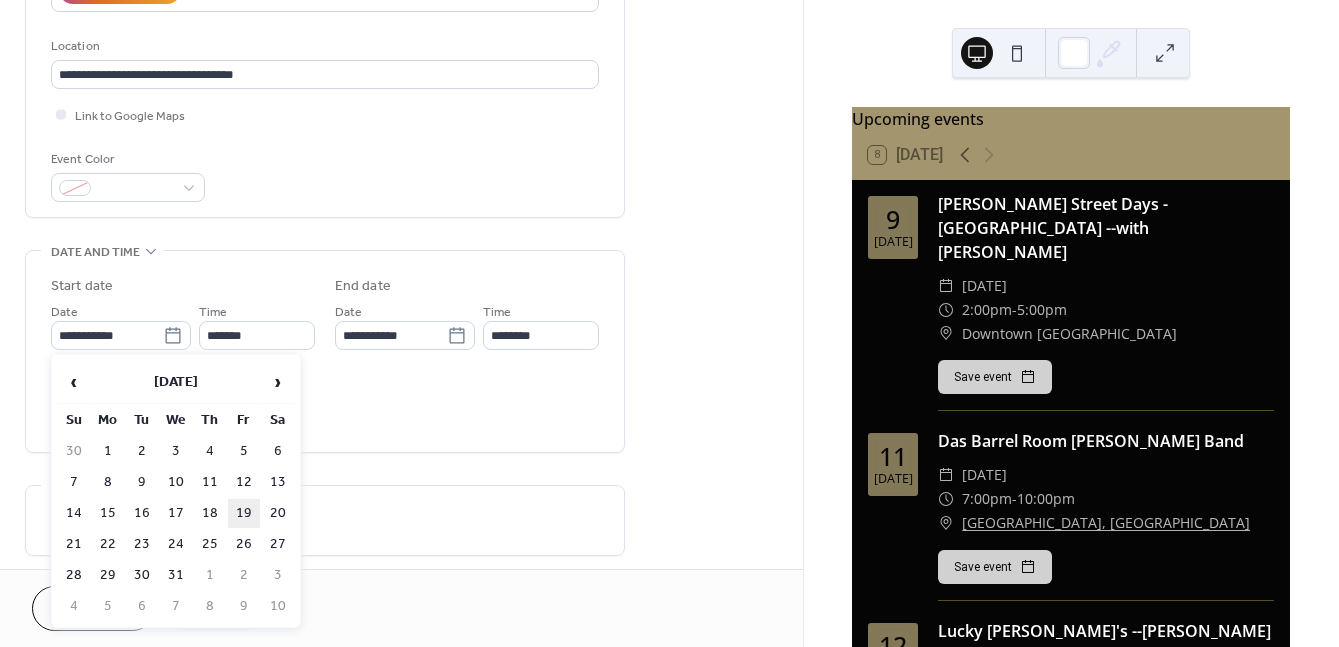 click on "19" at bounding box center (244, 513) 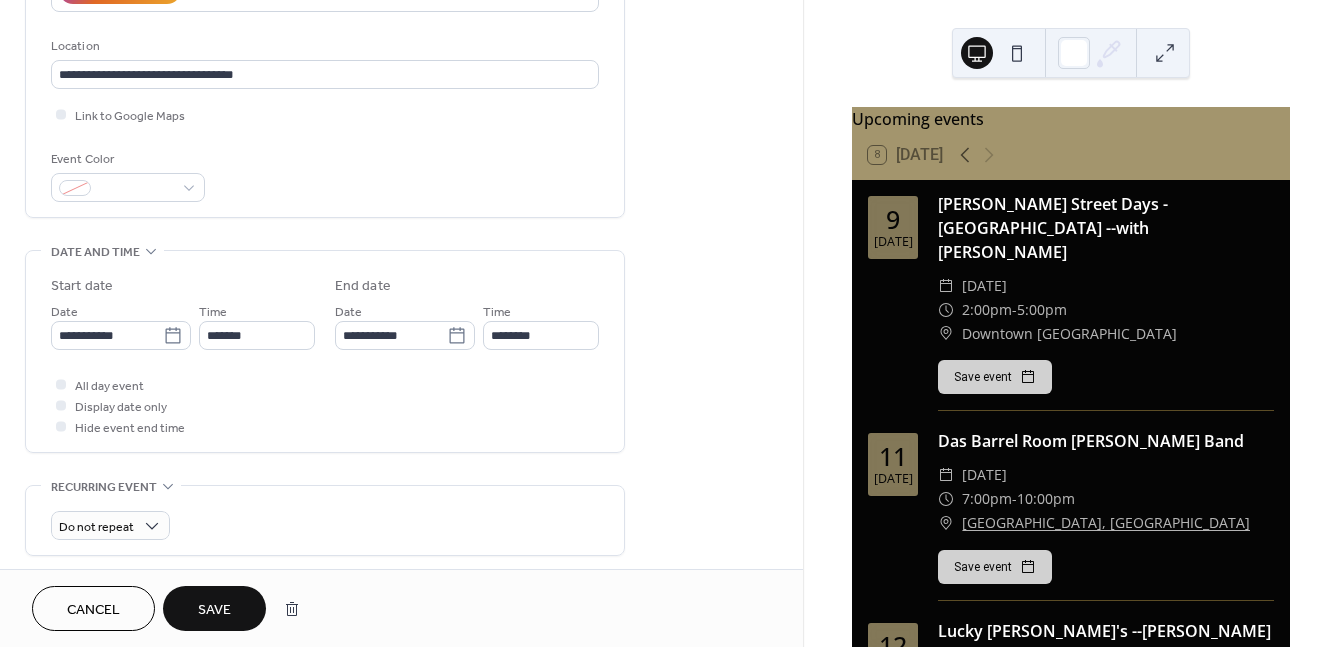 click on "Save" at bounding box center [214, 610] 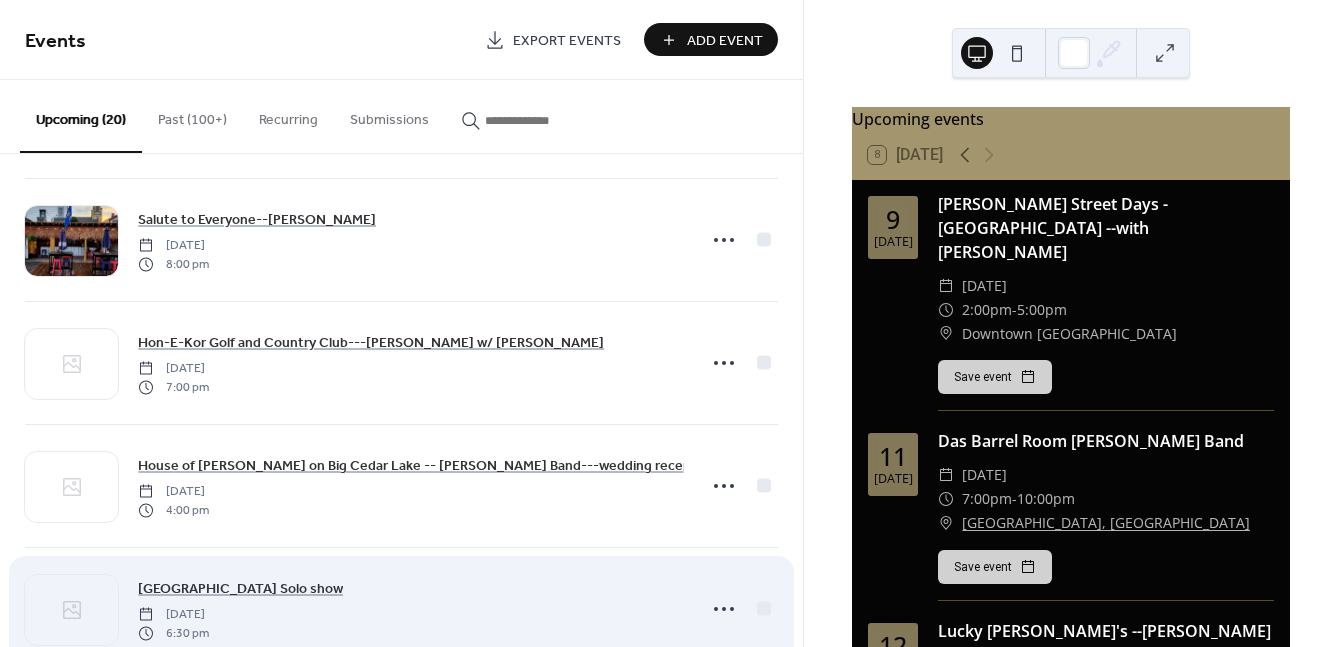 scroll, scrollTop: 621, scrollLeft: 0, axis: vertical 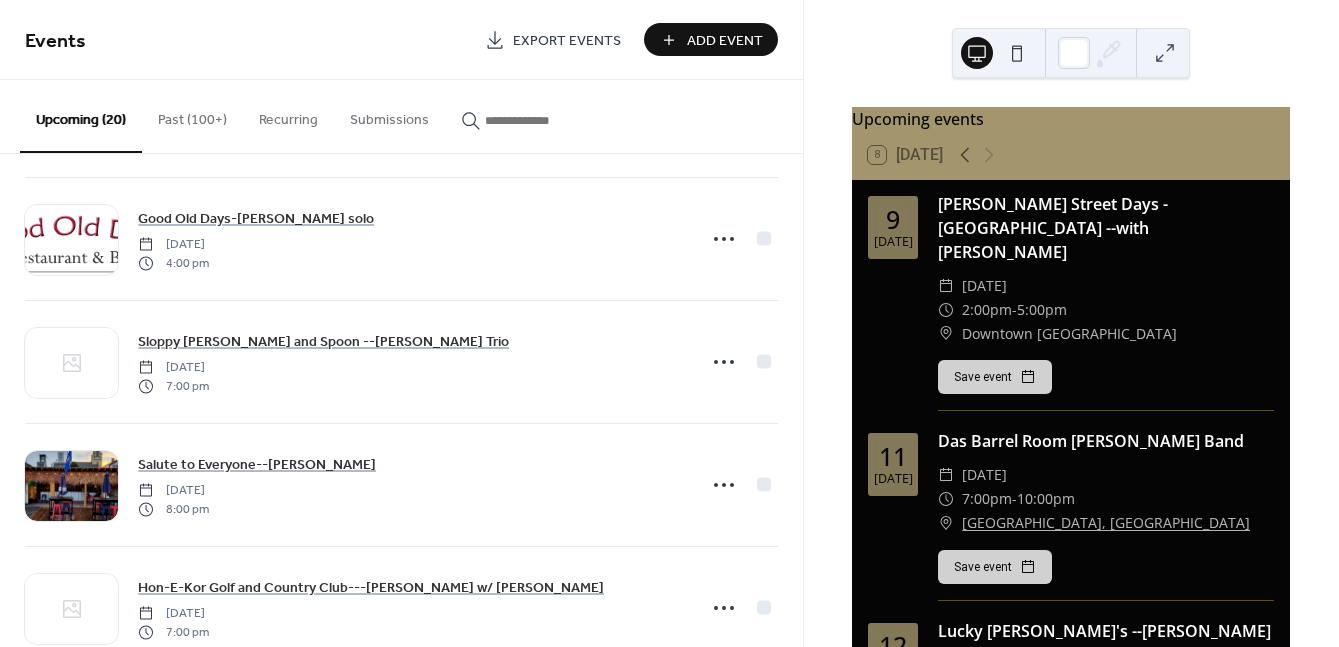 click on "Add Event" at bounding box center (725, 41) 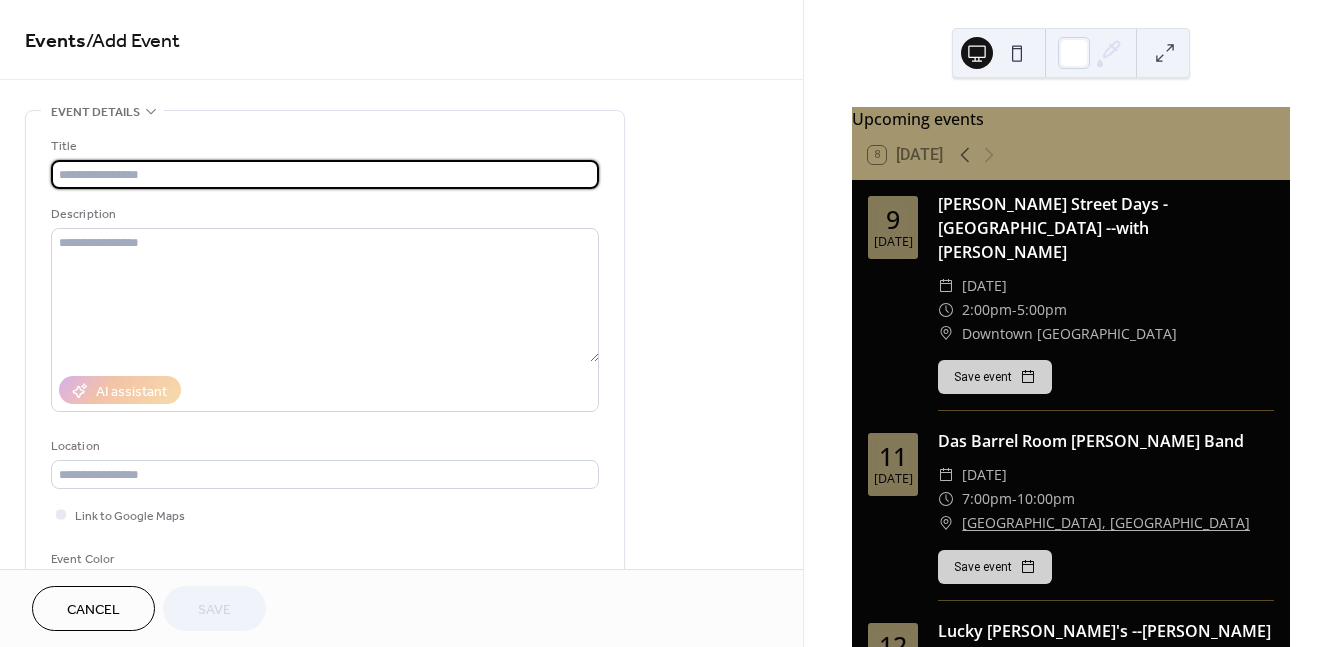 click on "Events  /  Add Event" at bounding box center (401, 41) 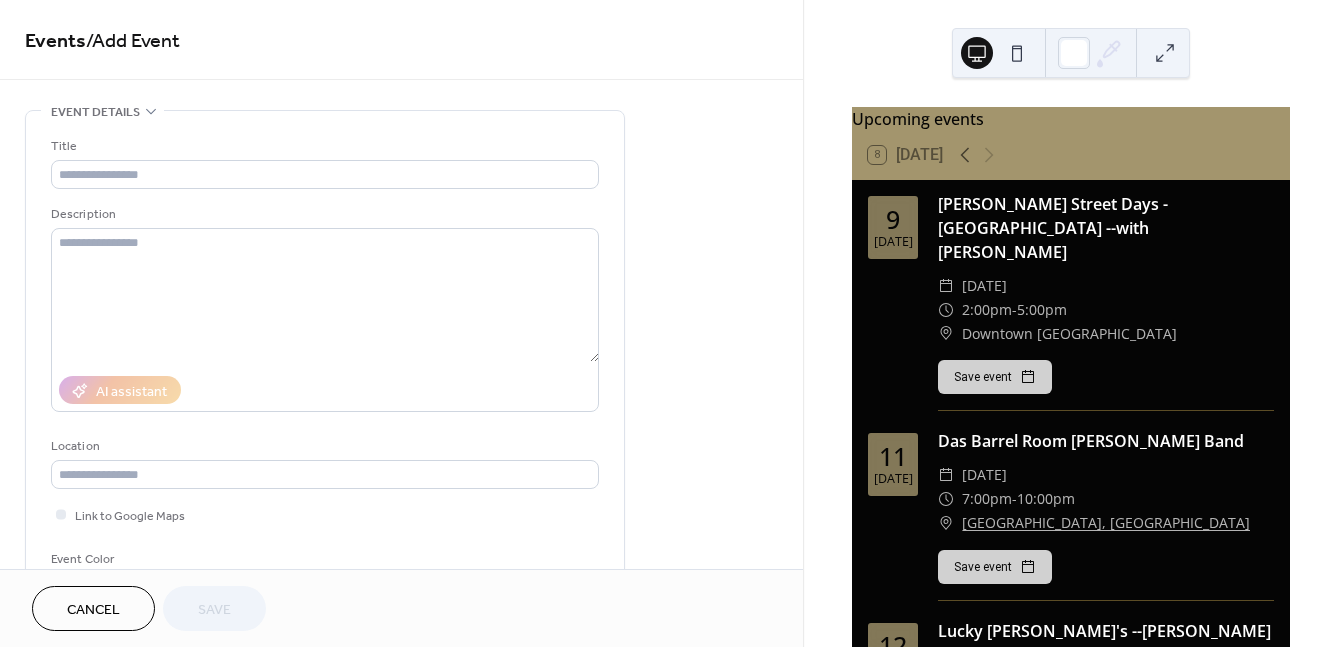 click on "Cancel" at bounding box center [93, 610] 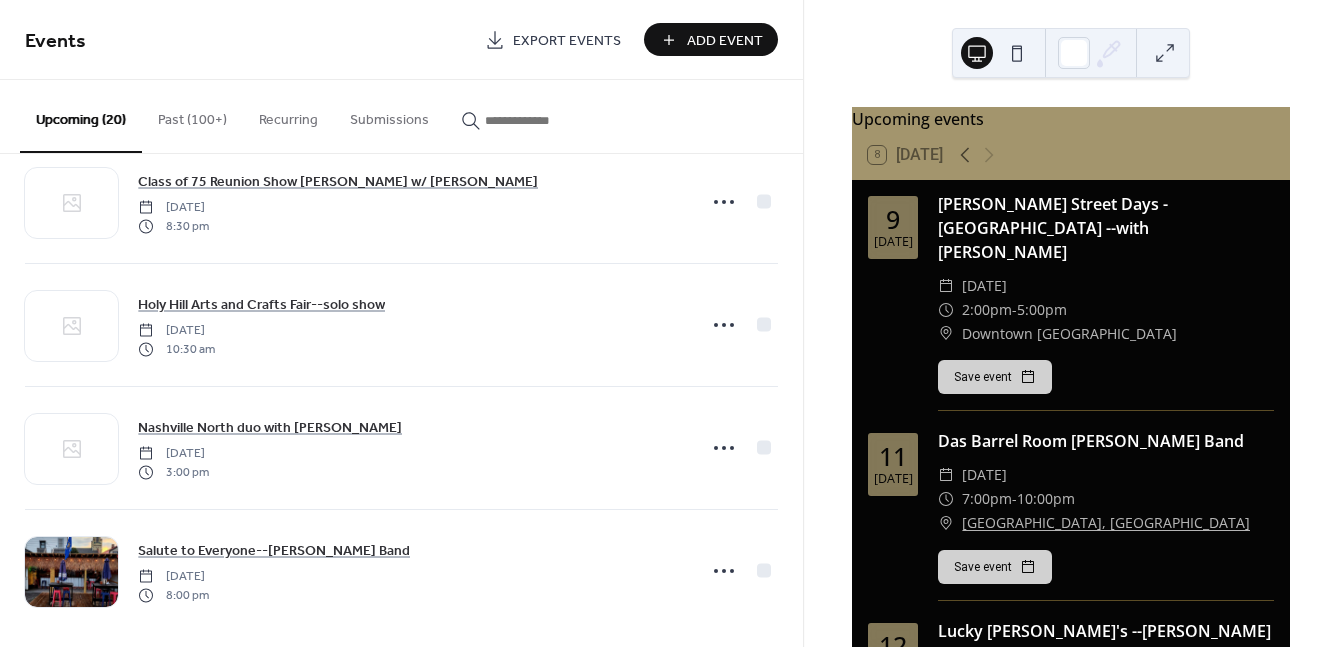 scroll, scrollTop: 2021, scrollLeft: 0, axis: vertical 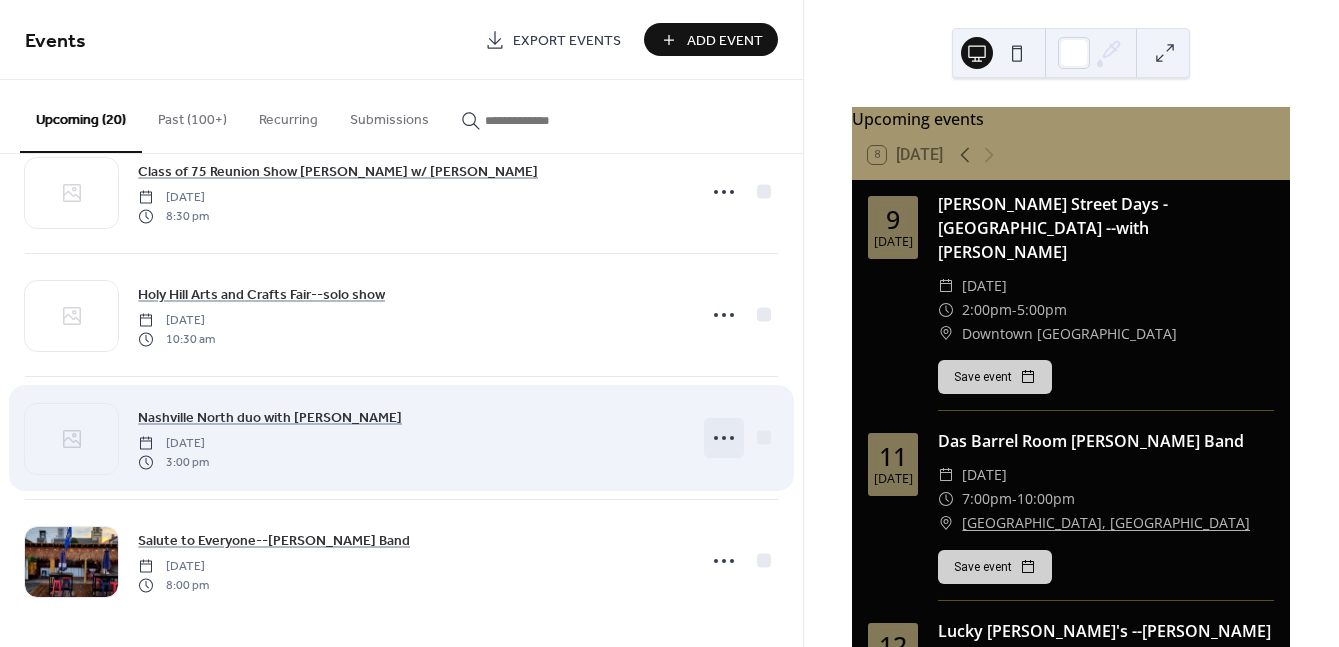 click 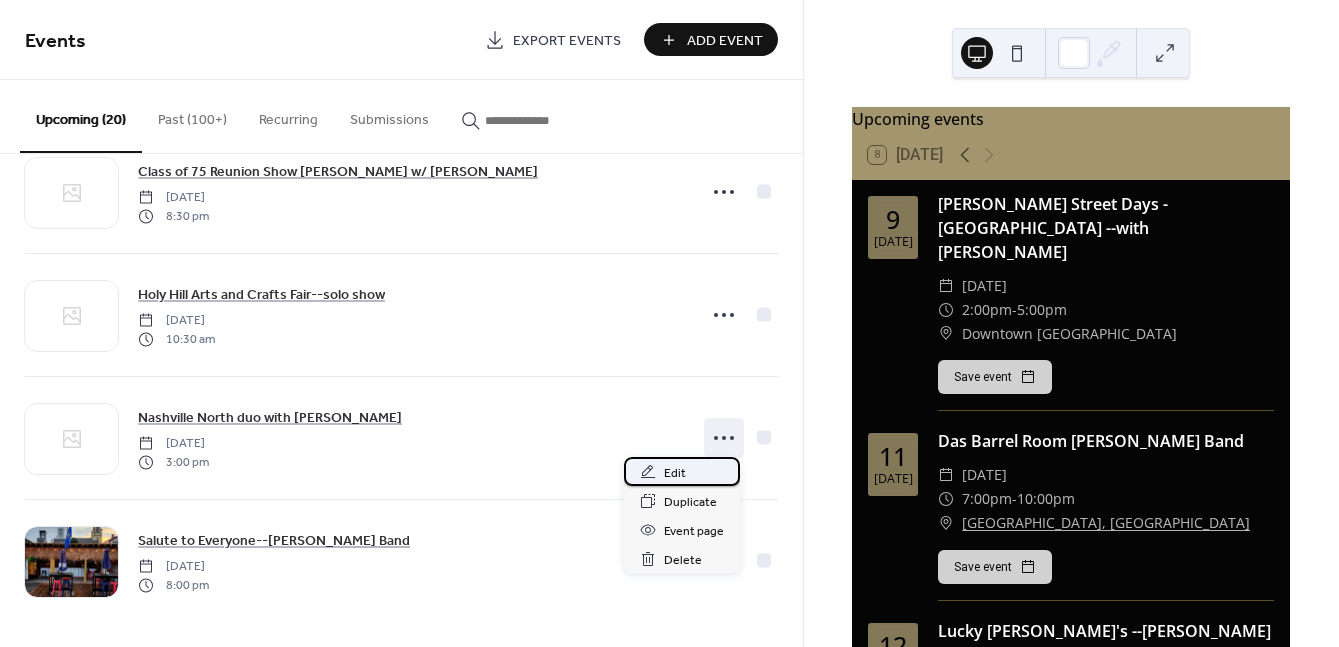 click on "Edit" at bounding box center [682, 471] 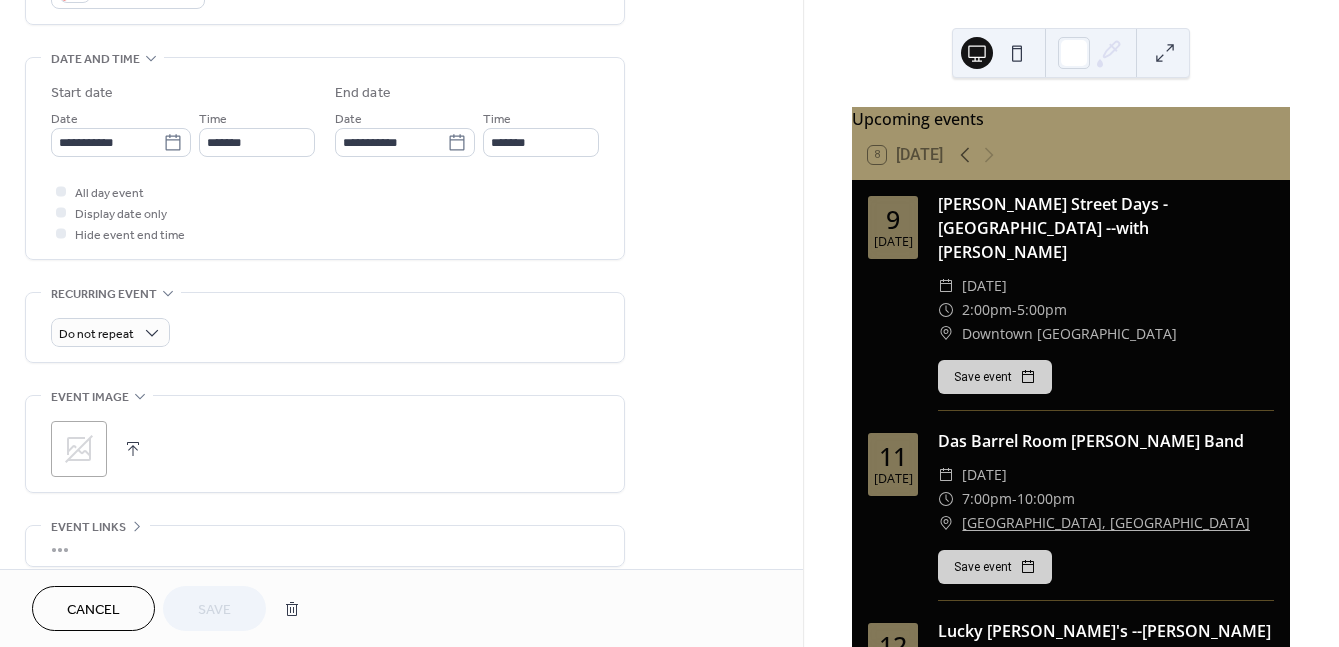 scroll, scrollTop: 600, scrollLeft: 0, axis: vertical 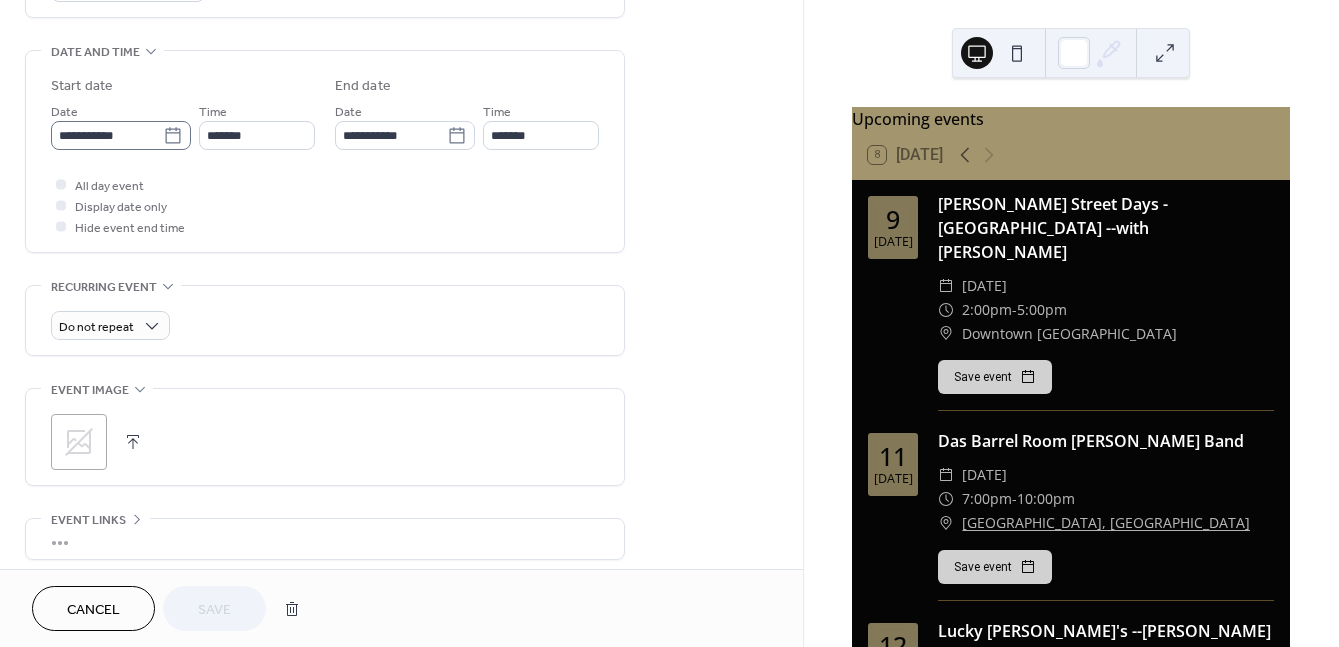 click 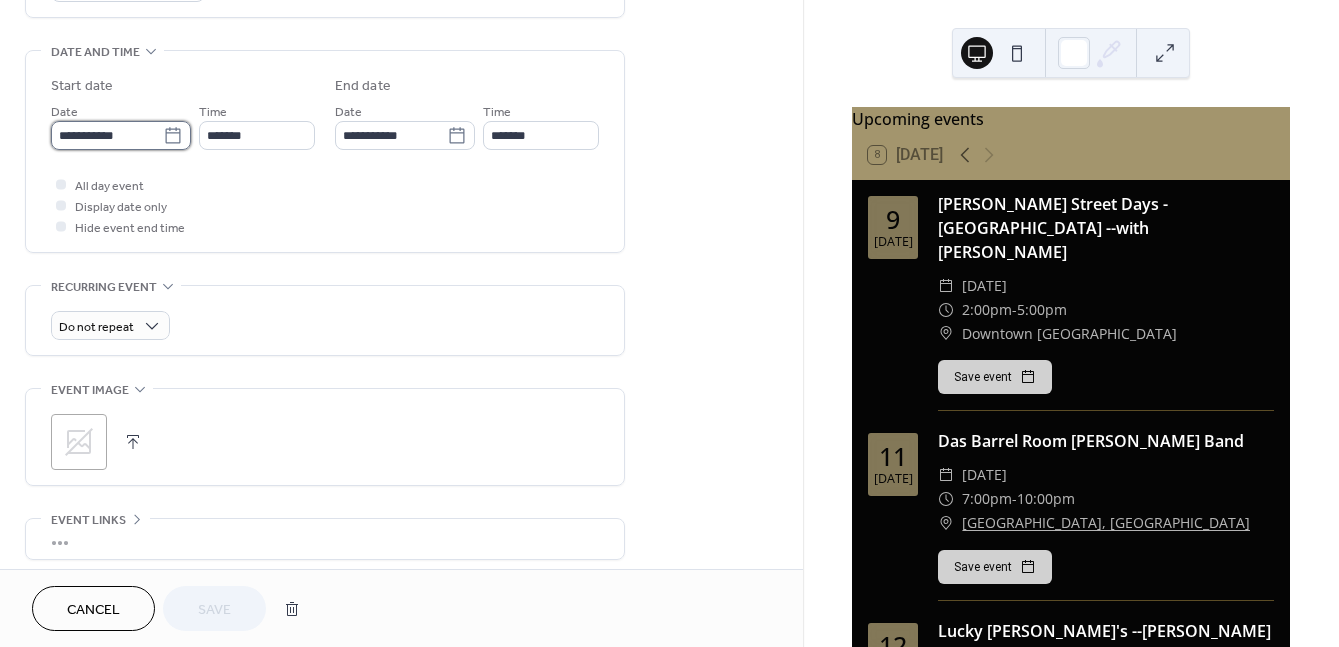 click on "**********" at bounding box center [107, 135] 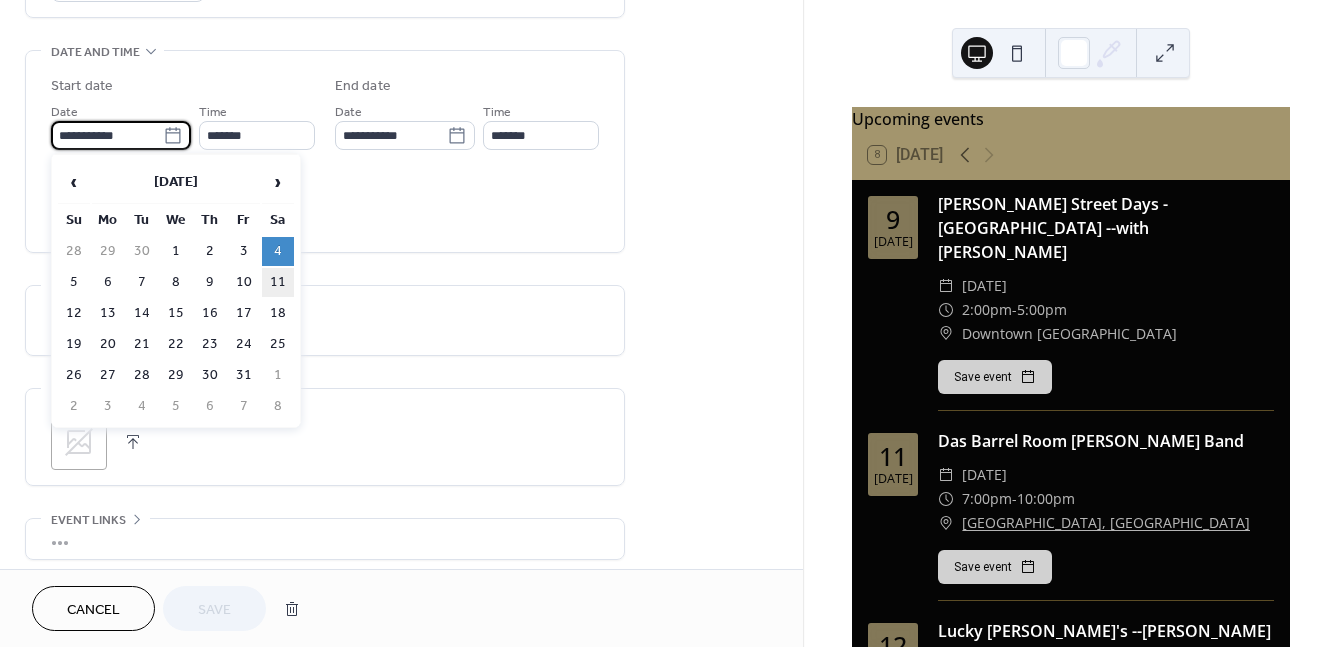 click on "11" at bounding box center [278, 282] 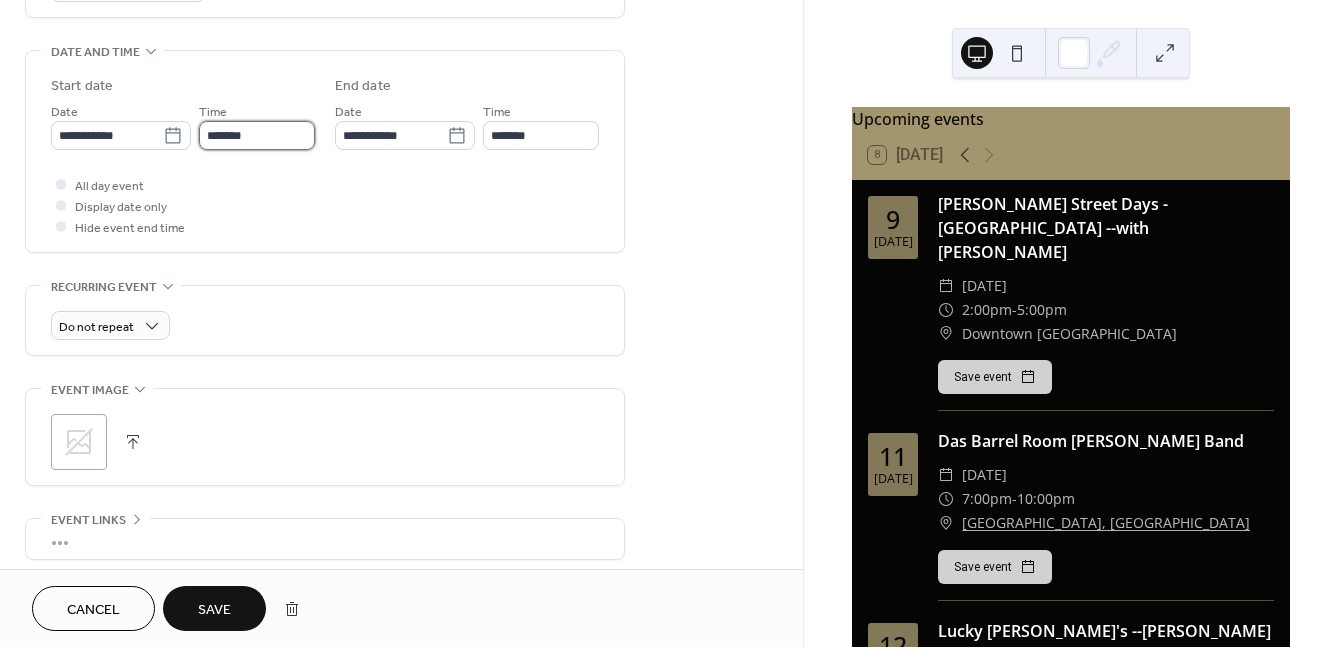 click on "*******" at bounding box center (257, 135) 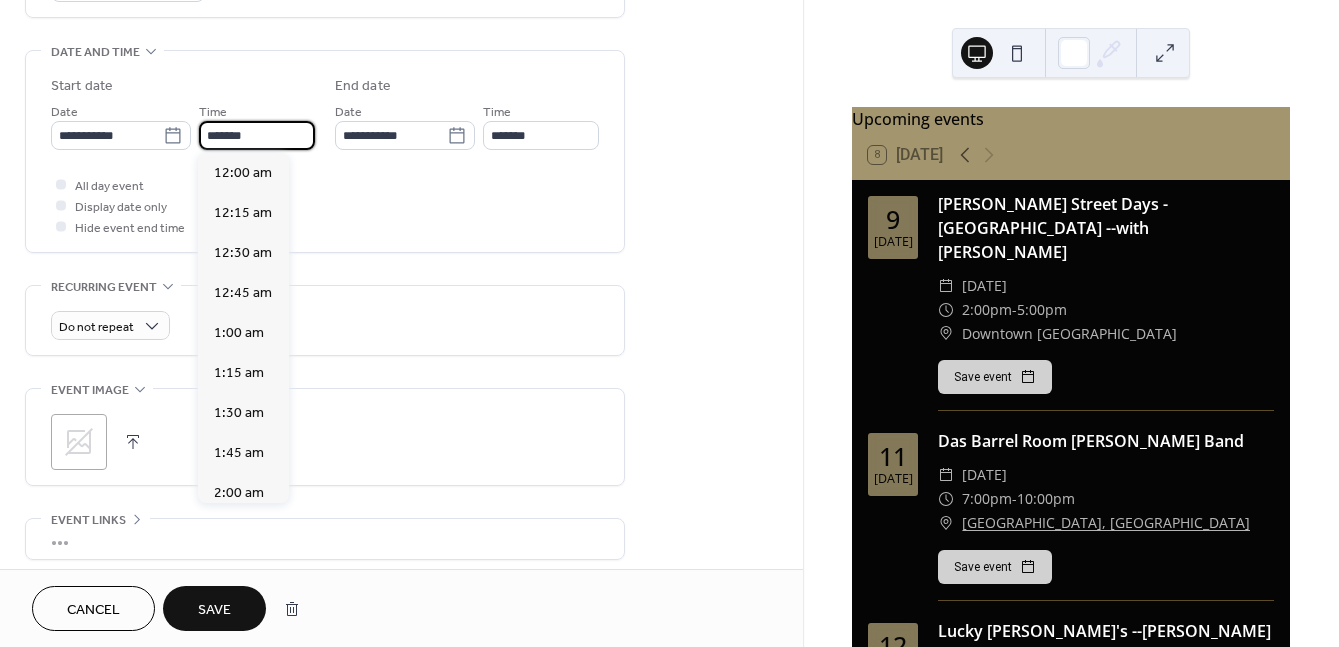 scroll, scrollTop: 2412, scrollLeft: 0, axis: vertical 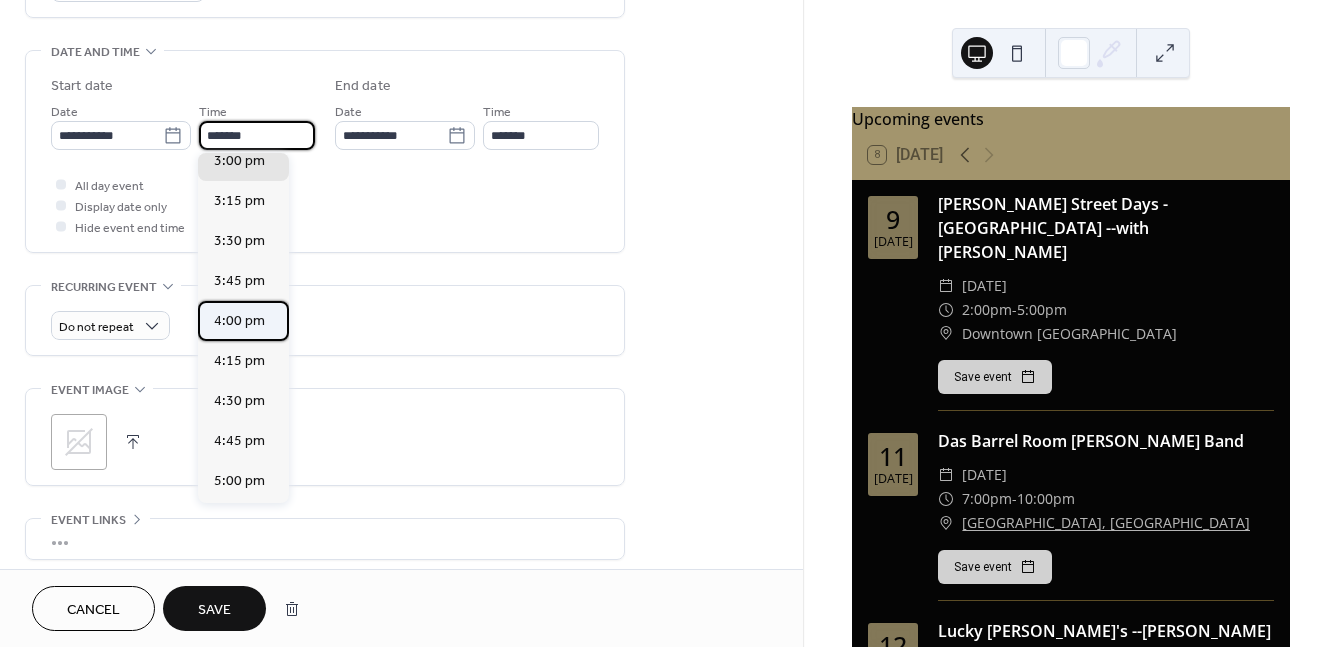 click on "4:00 pm" at bounding box center [239, 321] 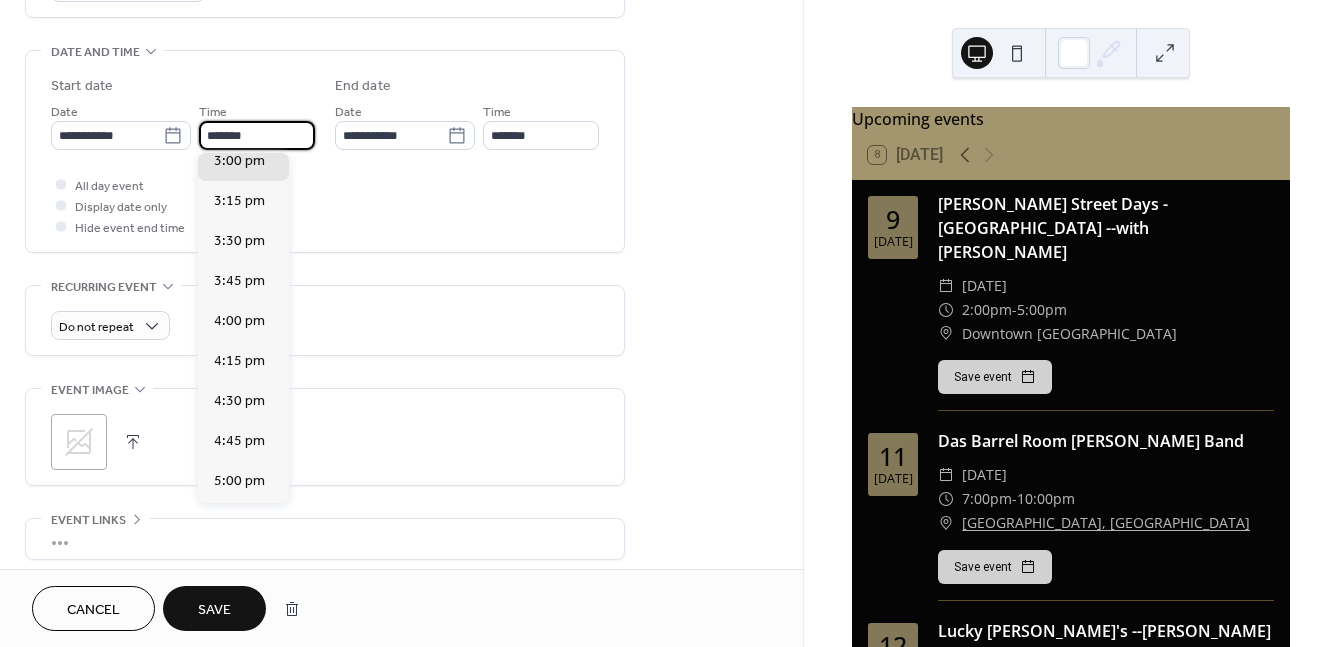 type on "*******" 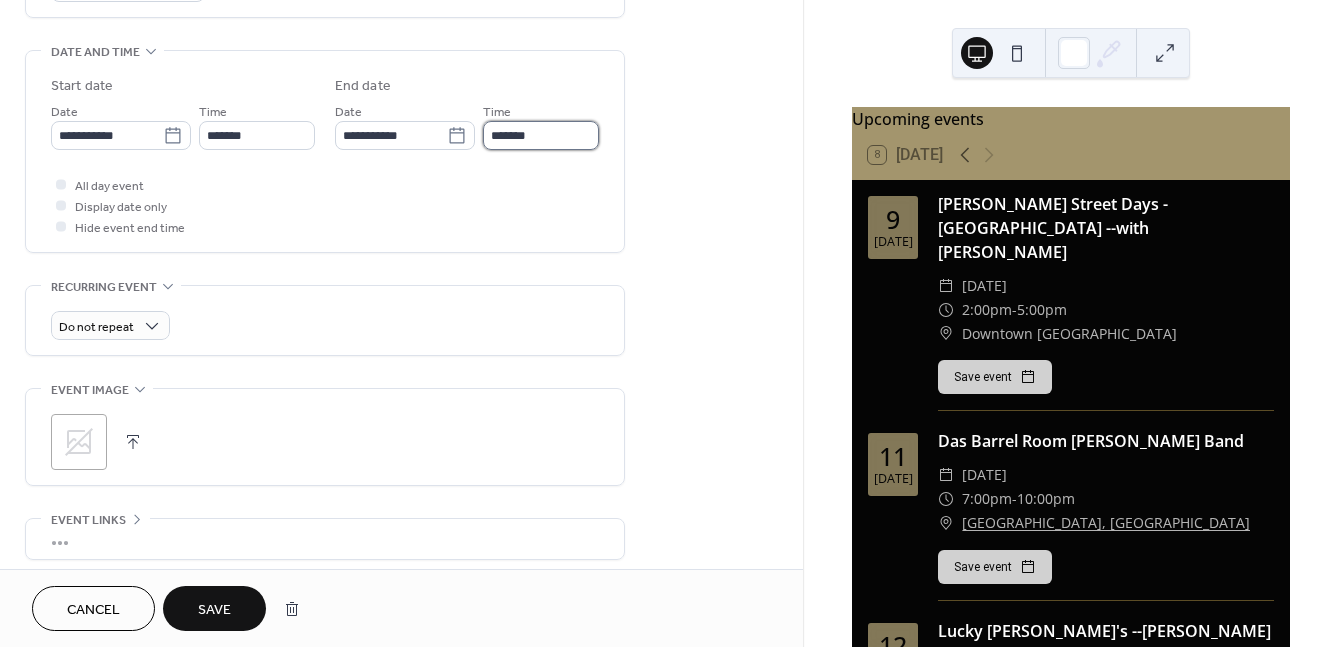 click on "*******" at bounding box center (541, 135) 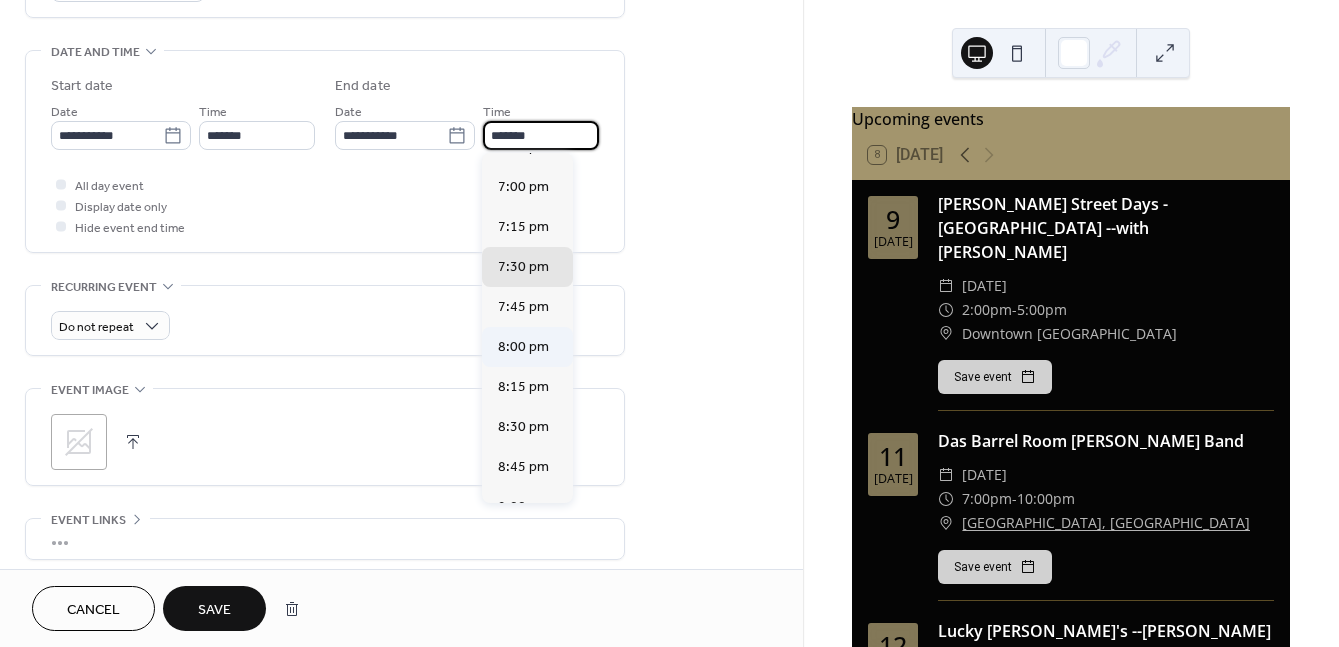 scroll, scrollTop: 422, scrollLeft: 0, axis: vertical 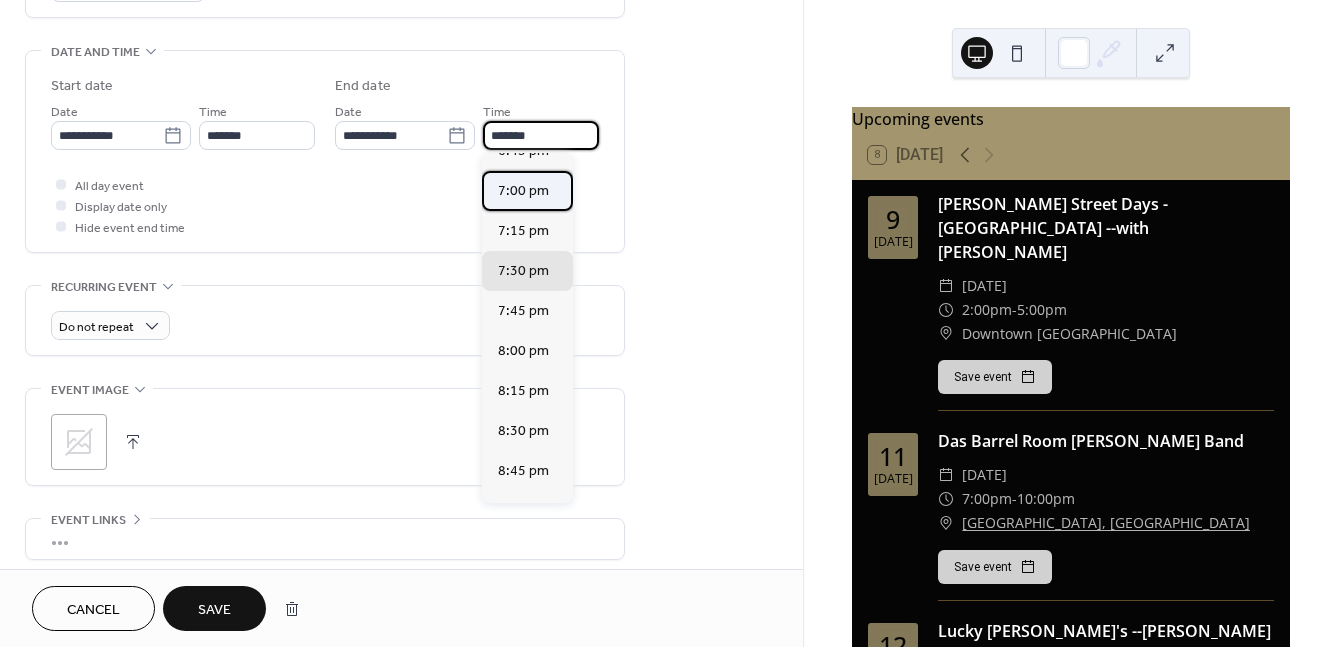 click on "7:00 pm" at bounding box center [523, 191] 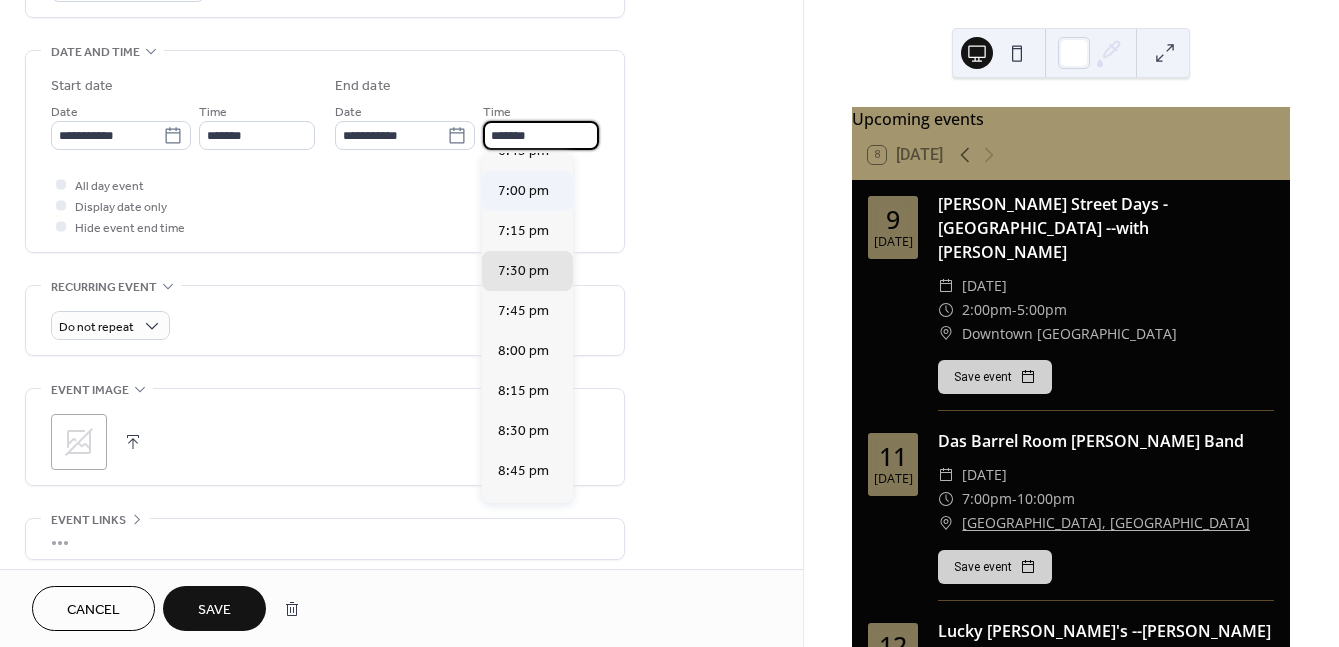 type on "*******" 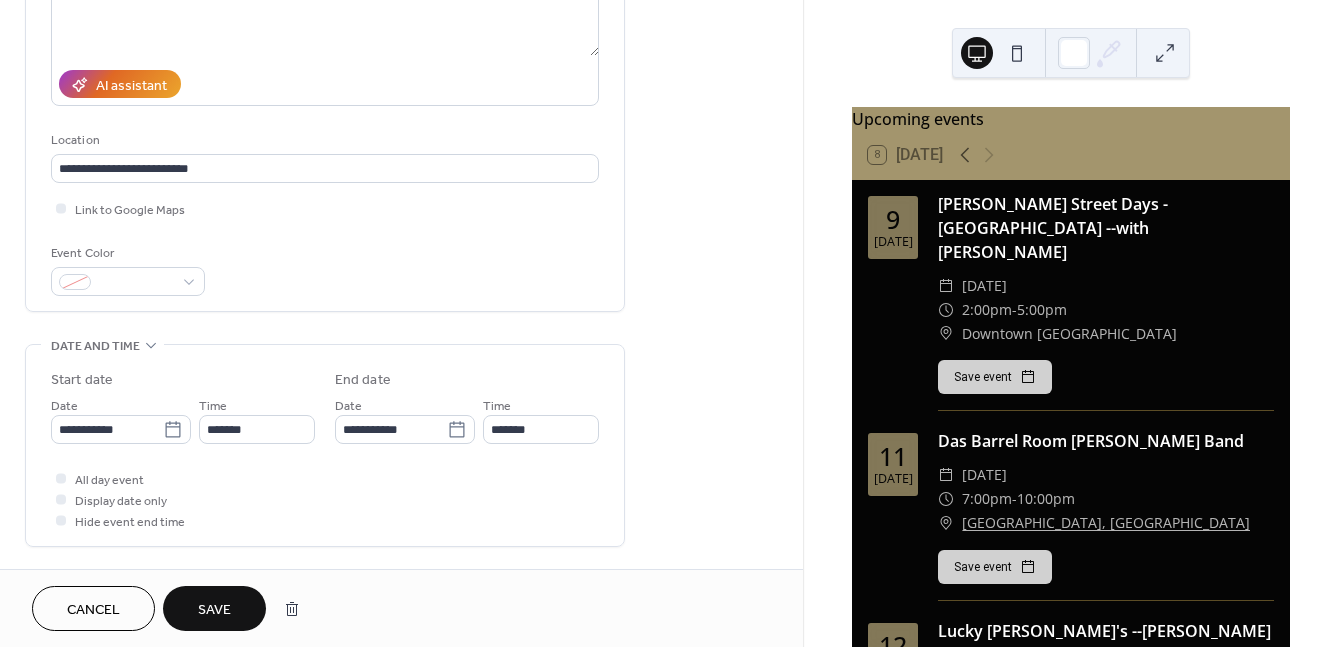 scroll, scrollTop: 400, scrollLeft: 0, axis: vertical 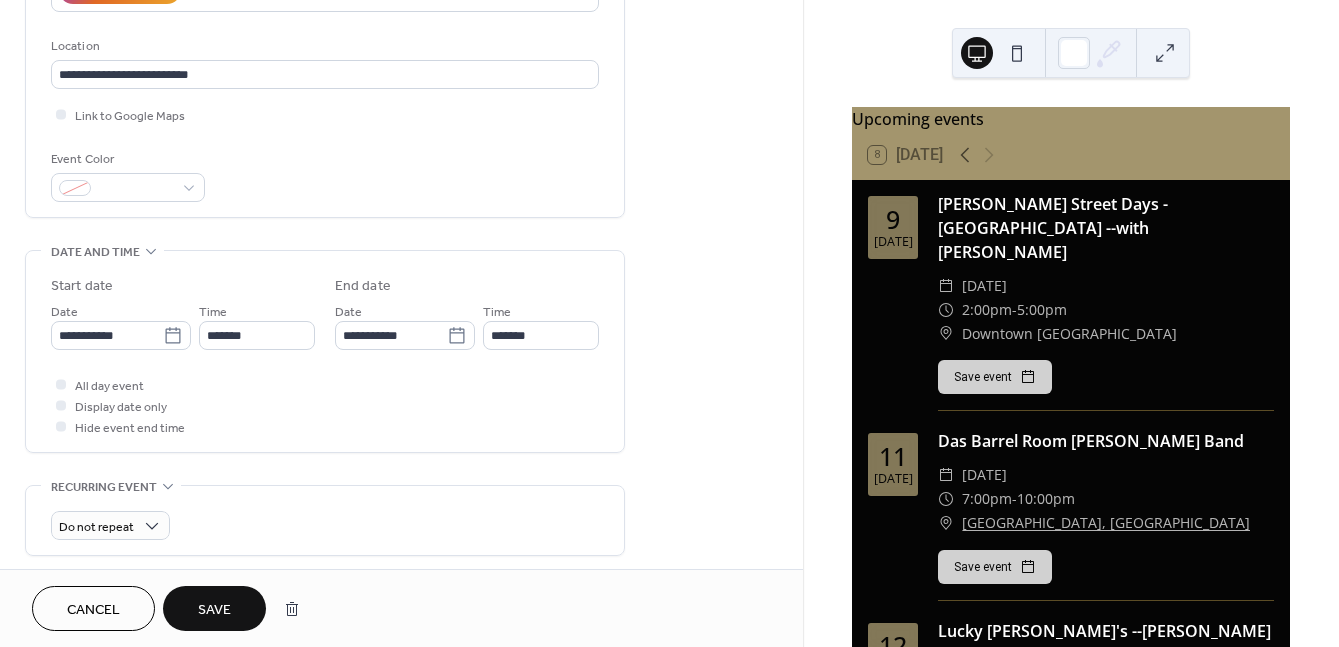 click on "Save" at bounding box center (214, 608) 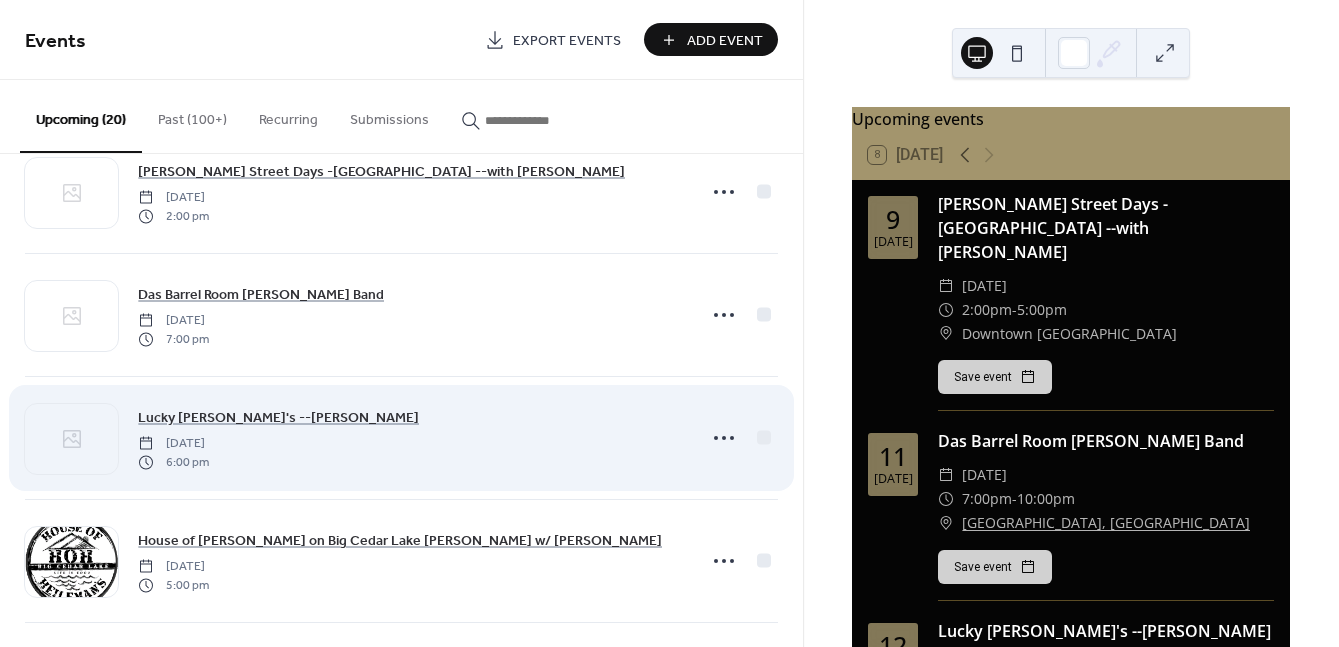 scroll, scrollTop: 100, scrollLeft: 0, axis: vertical 